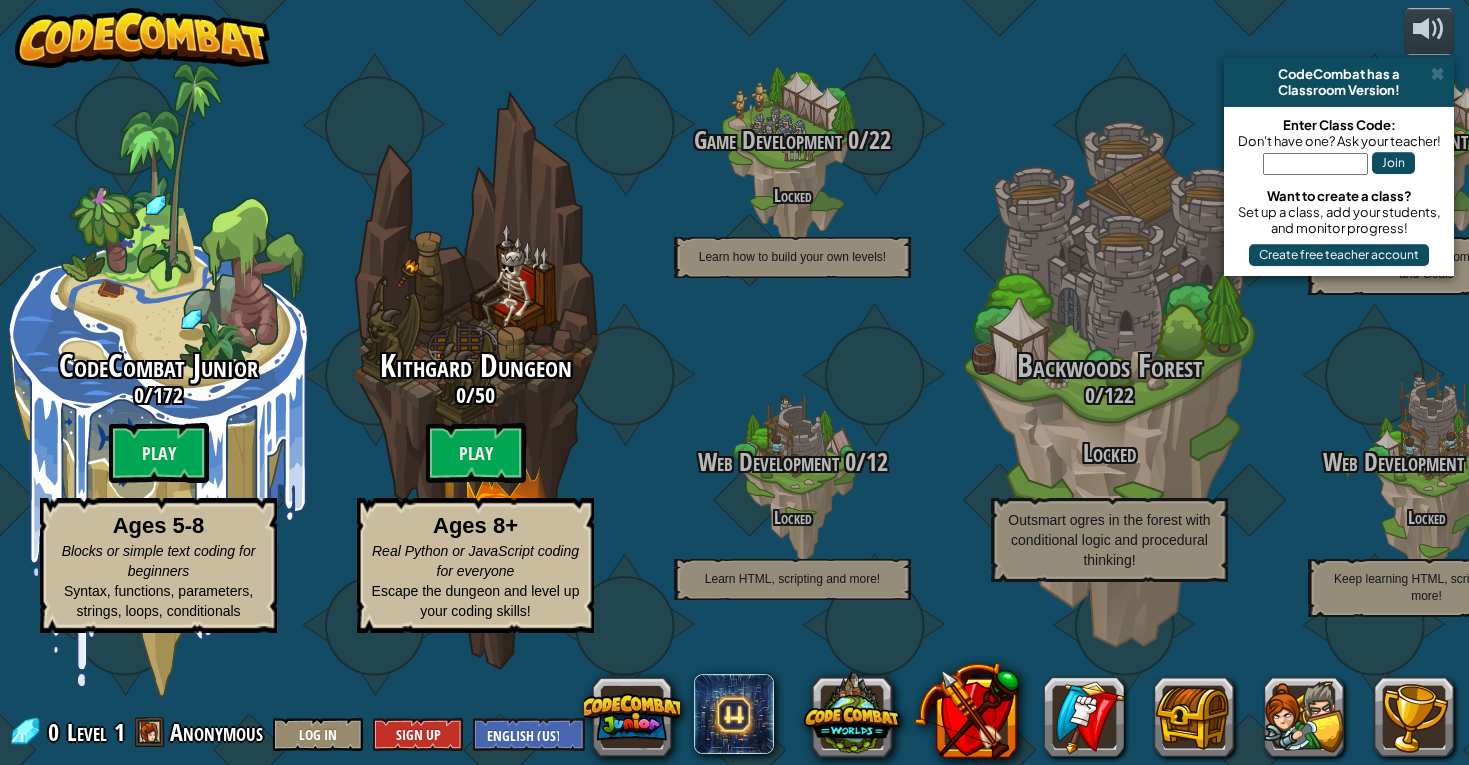 scroll, scrollTop: 0, scrollLeft: 0, axis: both 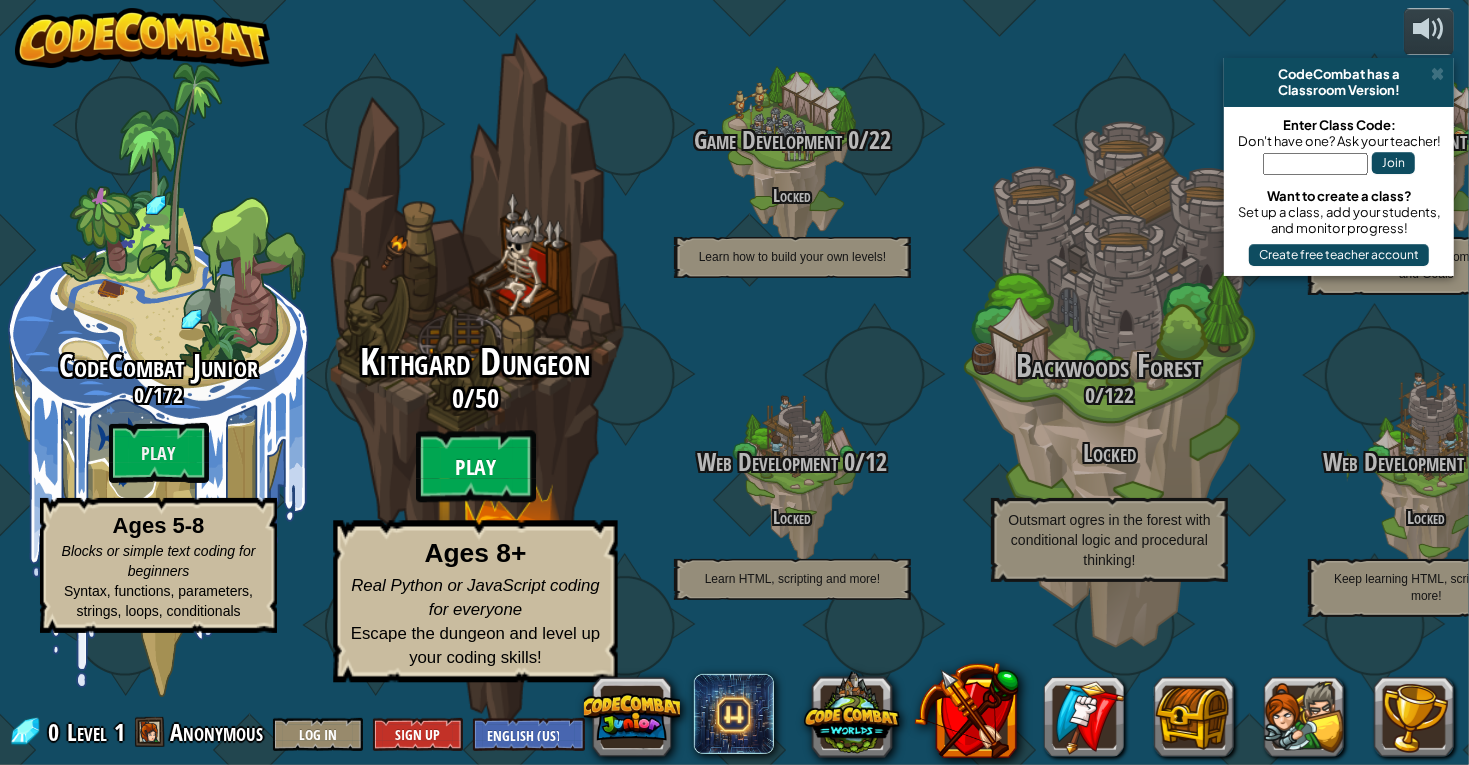 click on "Play" at bounding box center [476, 467] 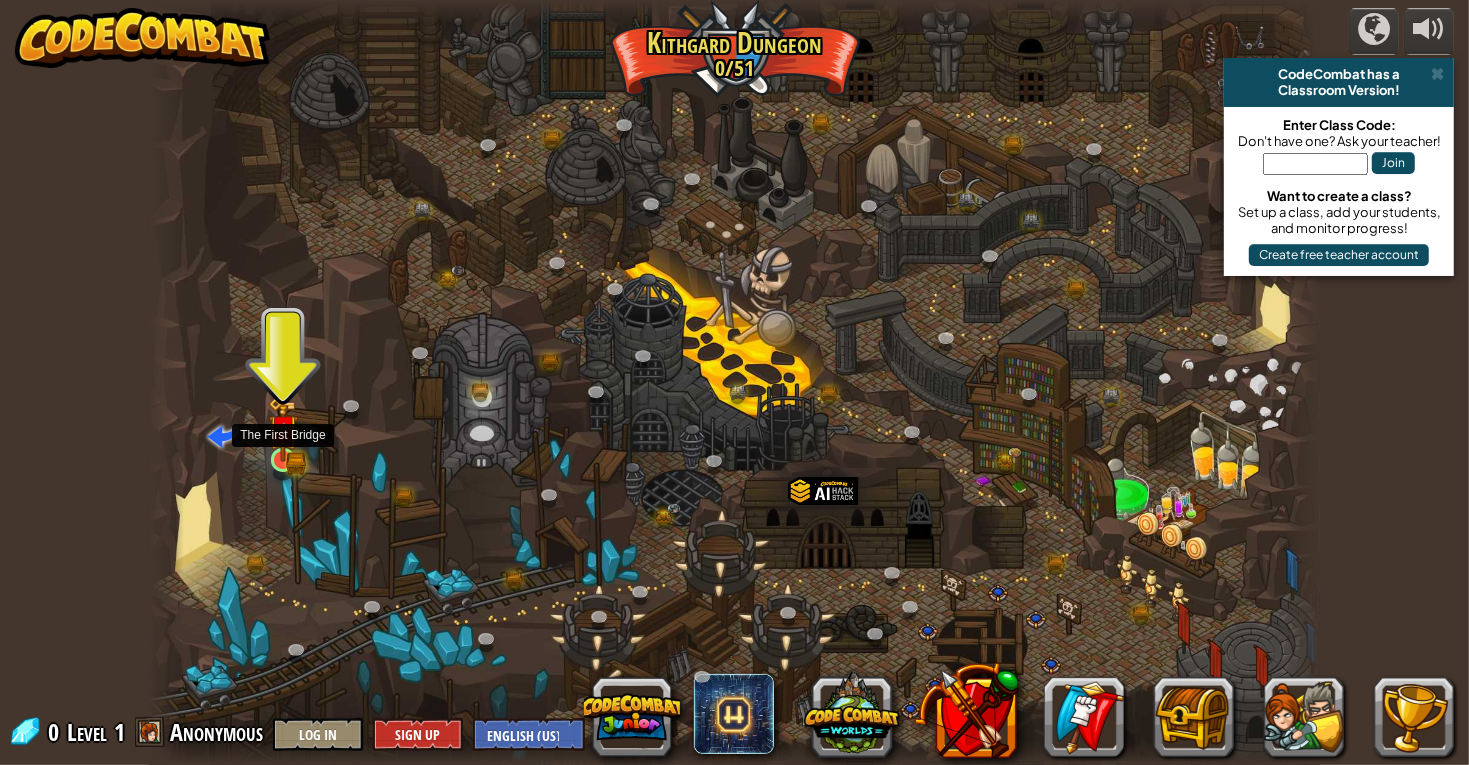 click at bounding box center (283, 429) 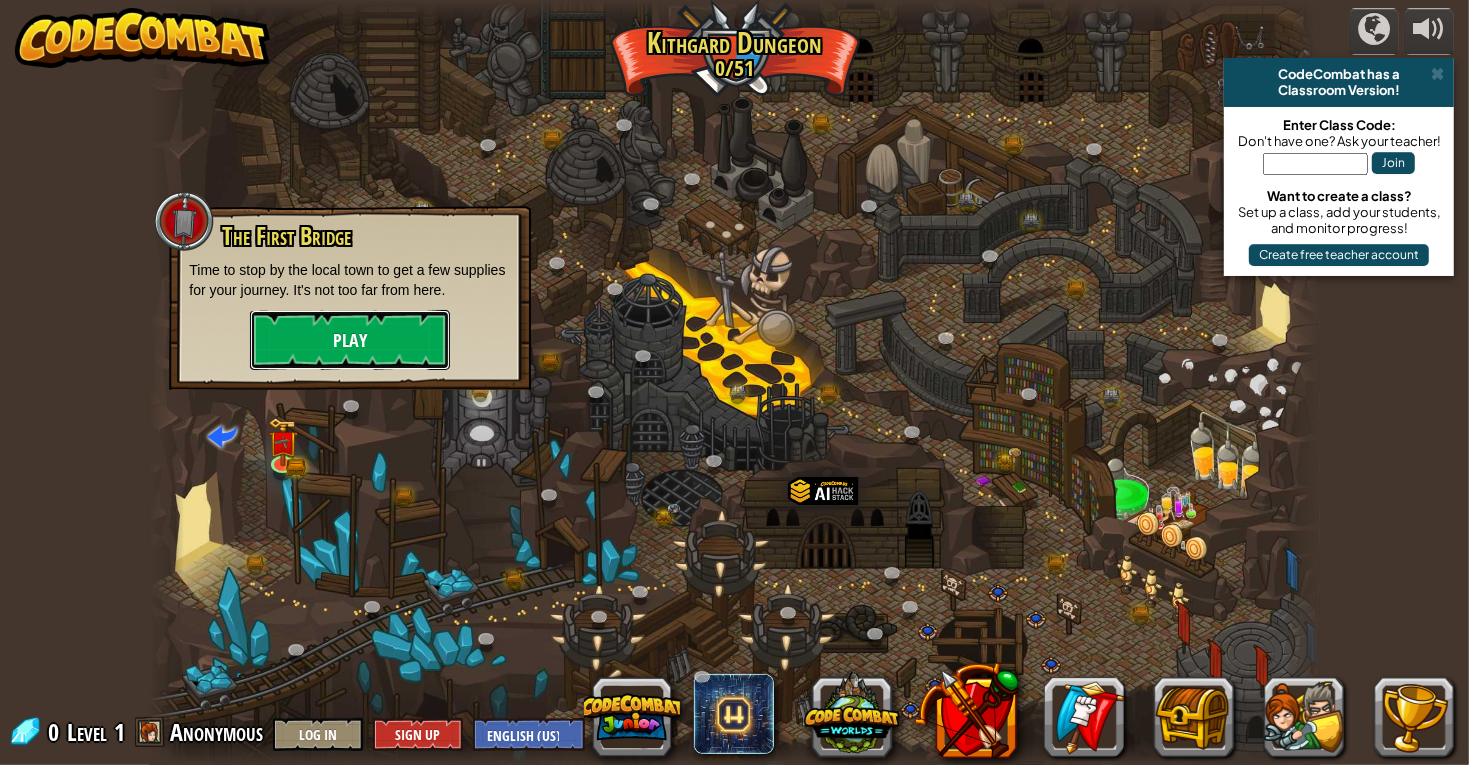 click on "Play" at bounding box center [350, 340] 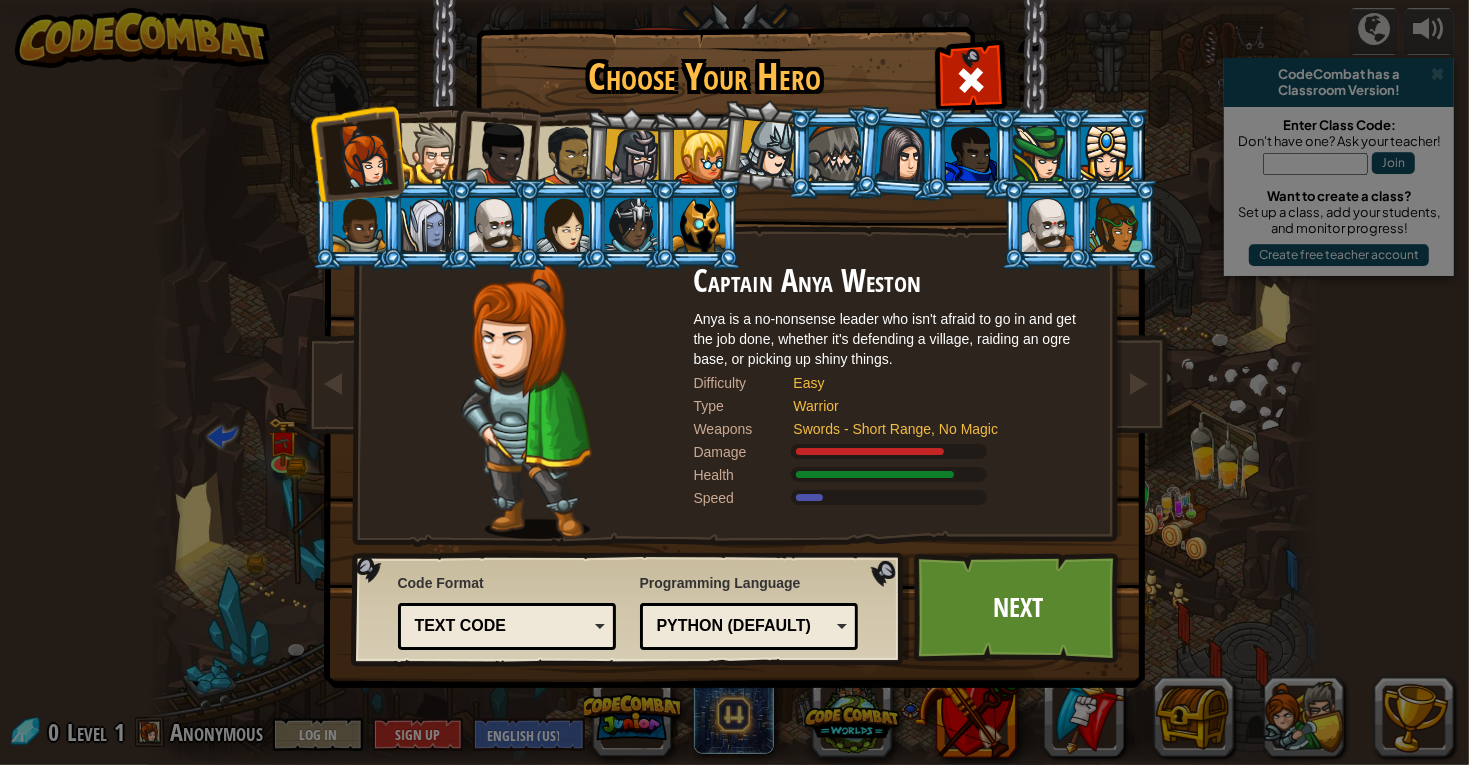 click at bounding box center [567, 156] 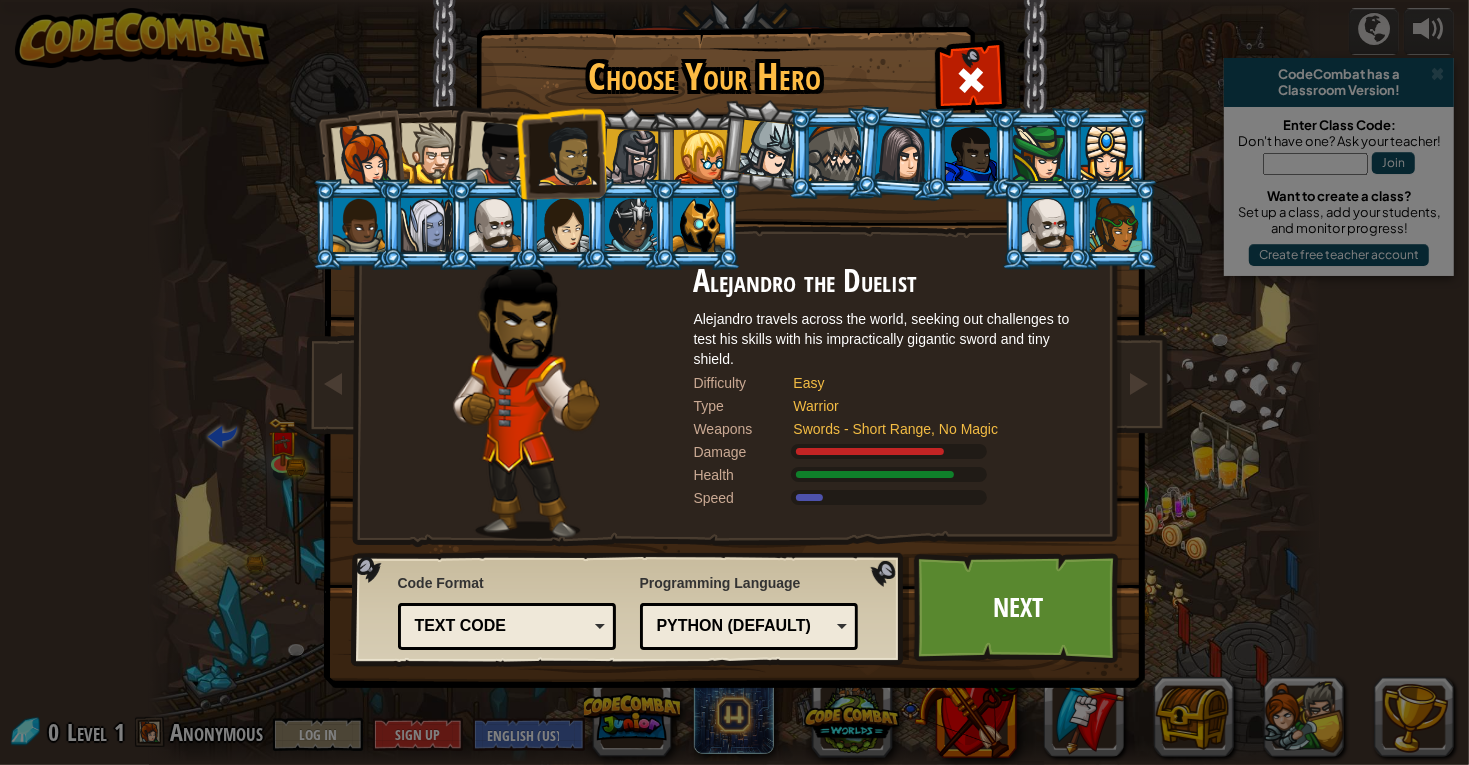 click at bounding box center (632, 157) 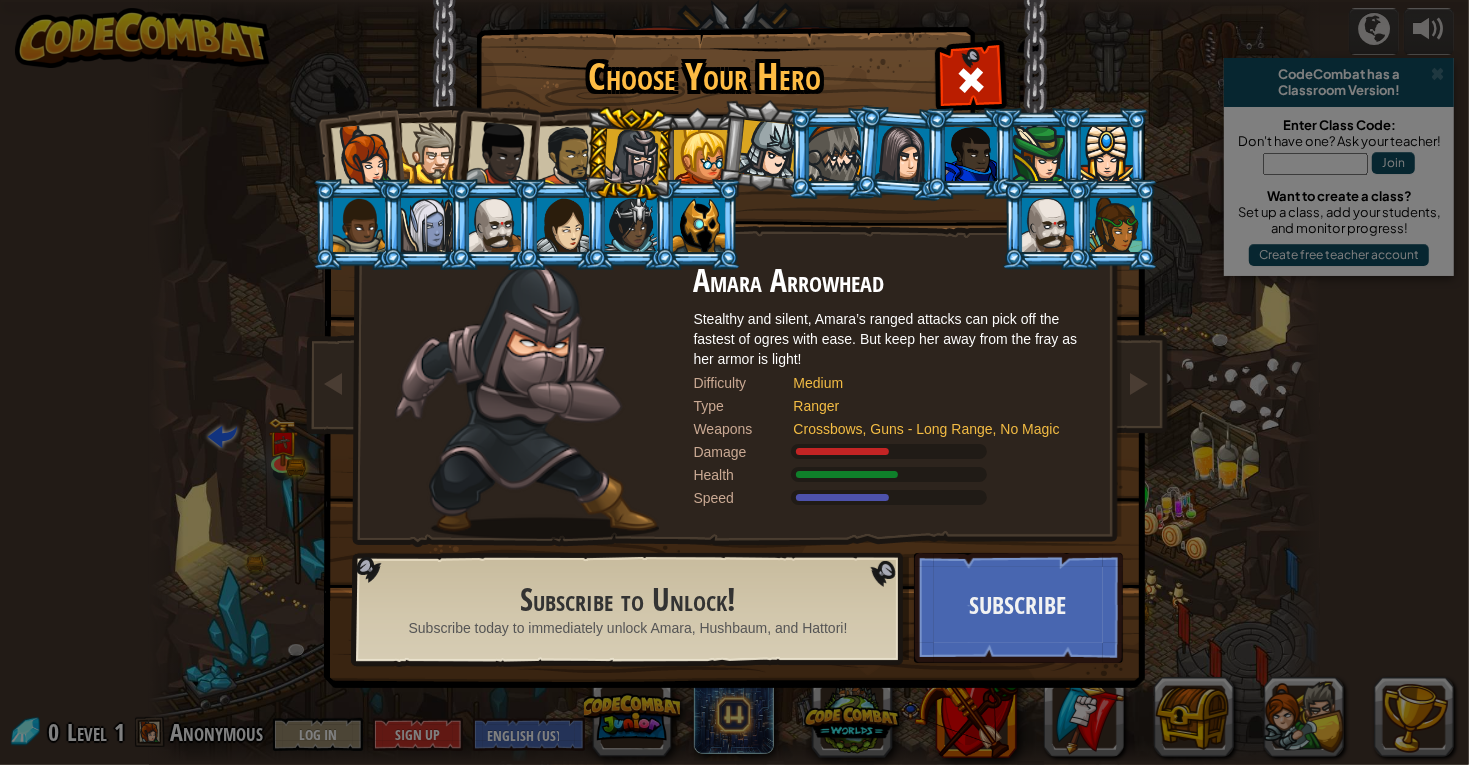 click at bounding box center (701, 157) 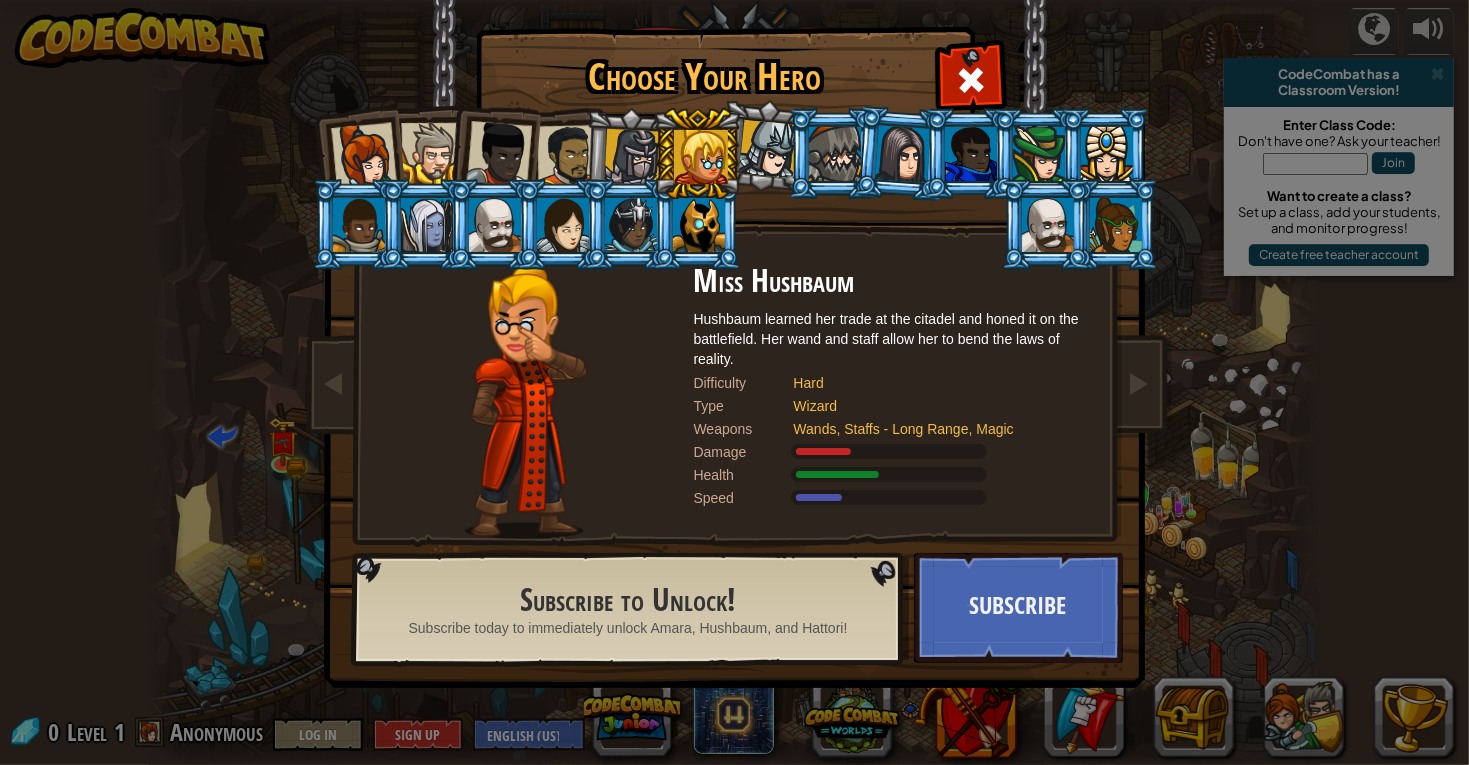 click at bounding box center [699, 225] 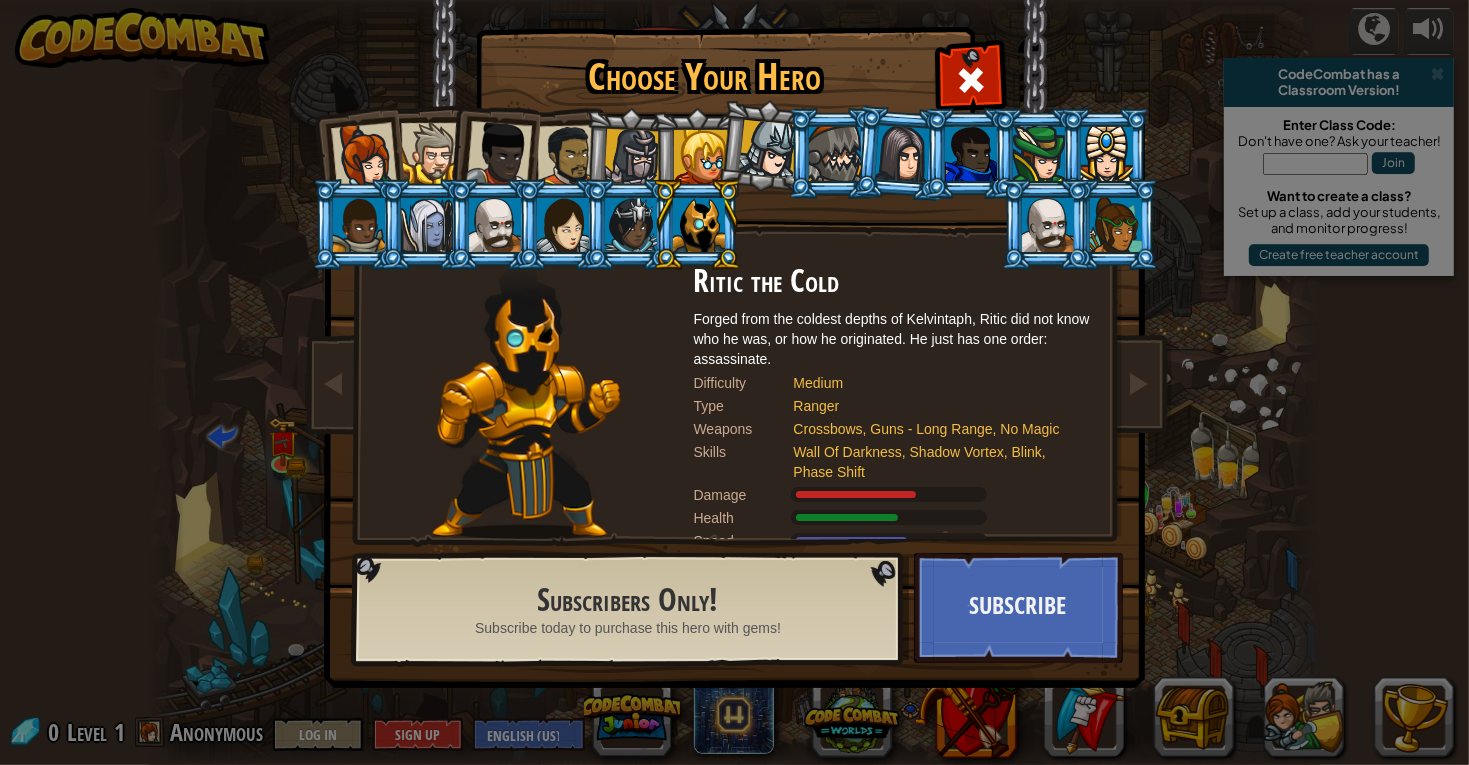 click at bounding box center [493, 150] 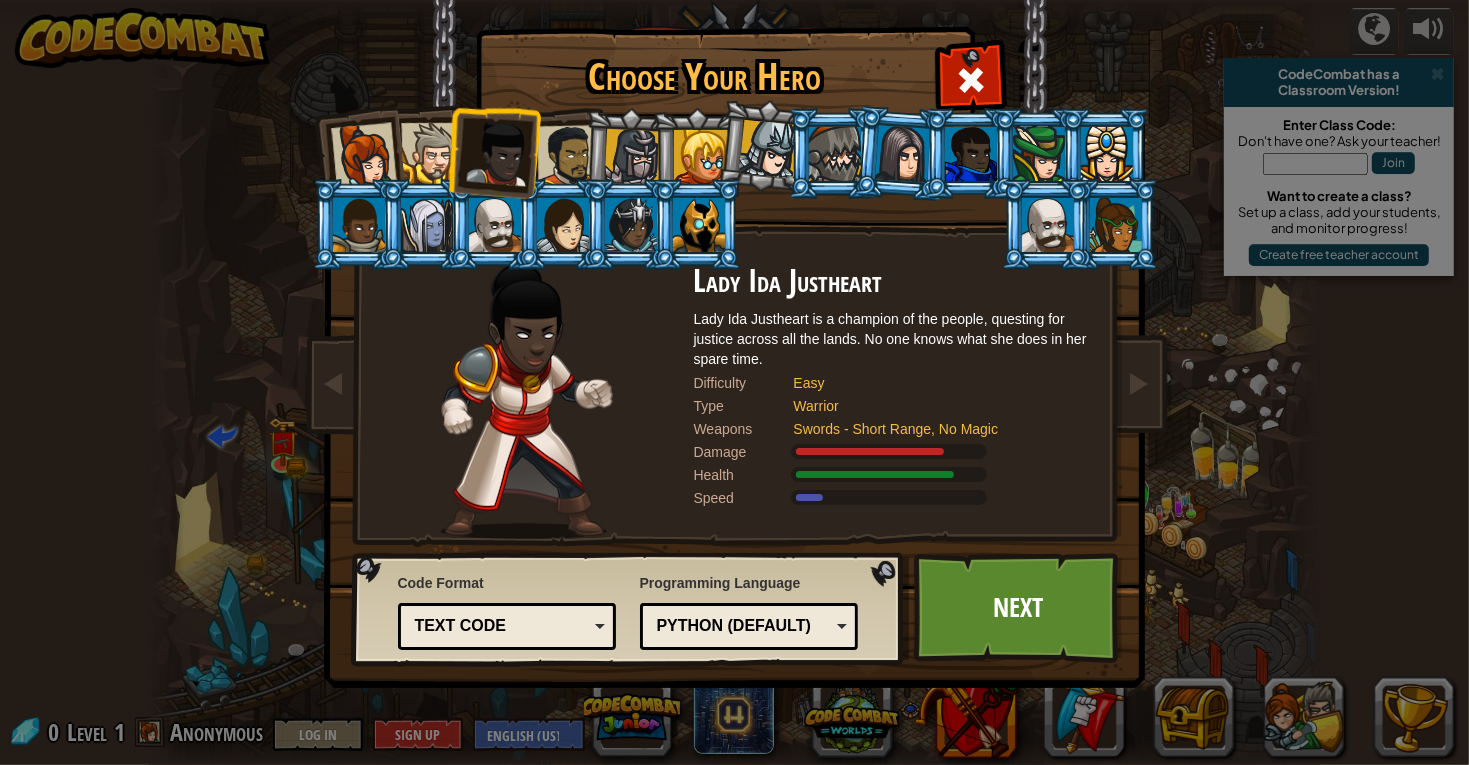 click at bounding box center (495, 225) 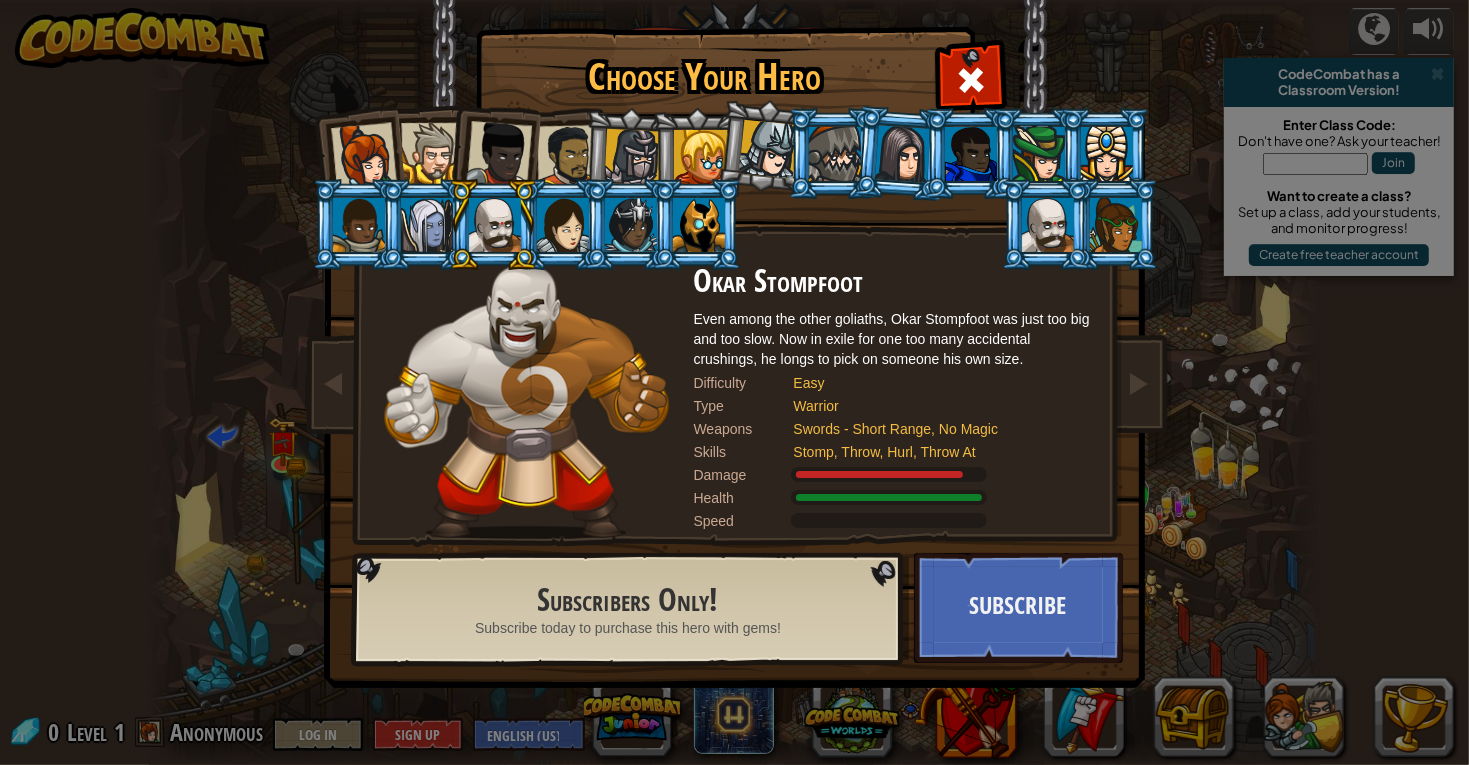 click at bounding box center (567, 156) 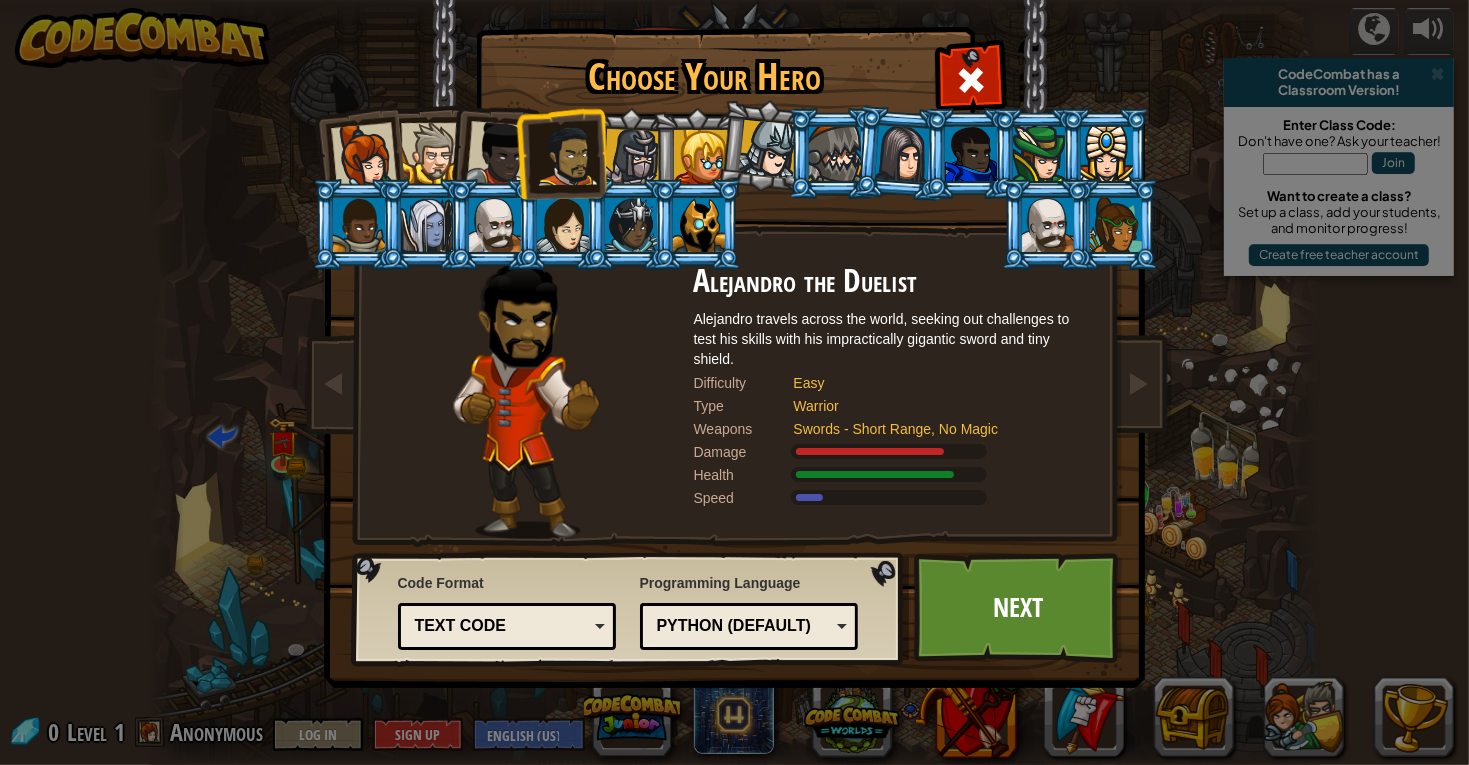 click at bounding box center (499, 154) 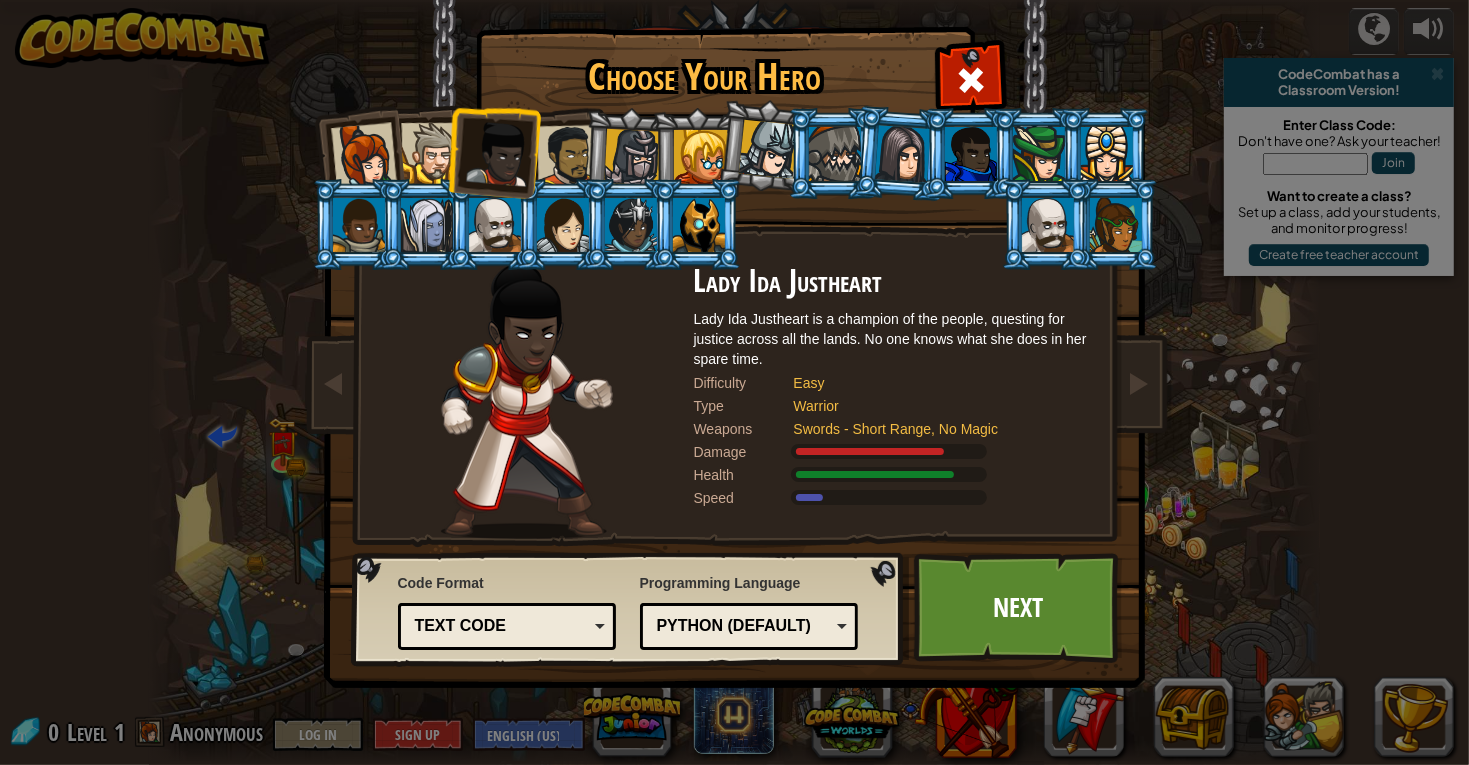 click at bounding box center [431, 153] 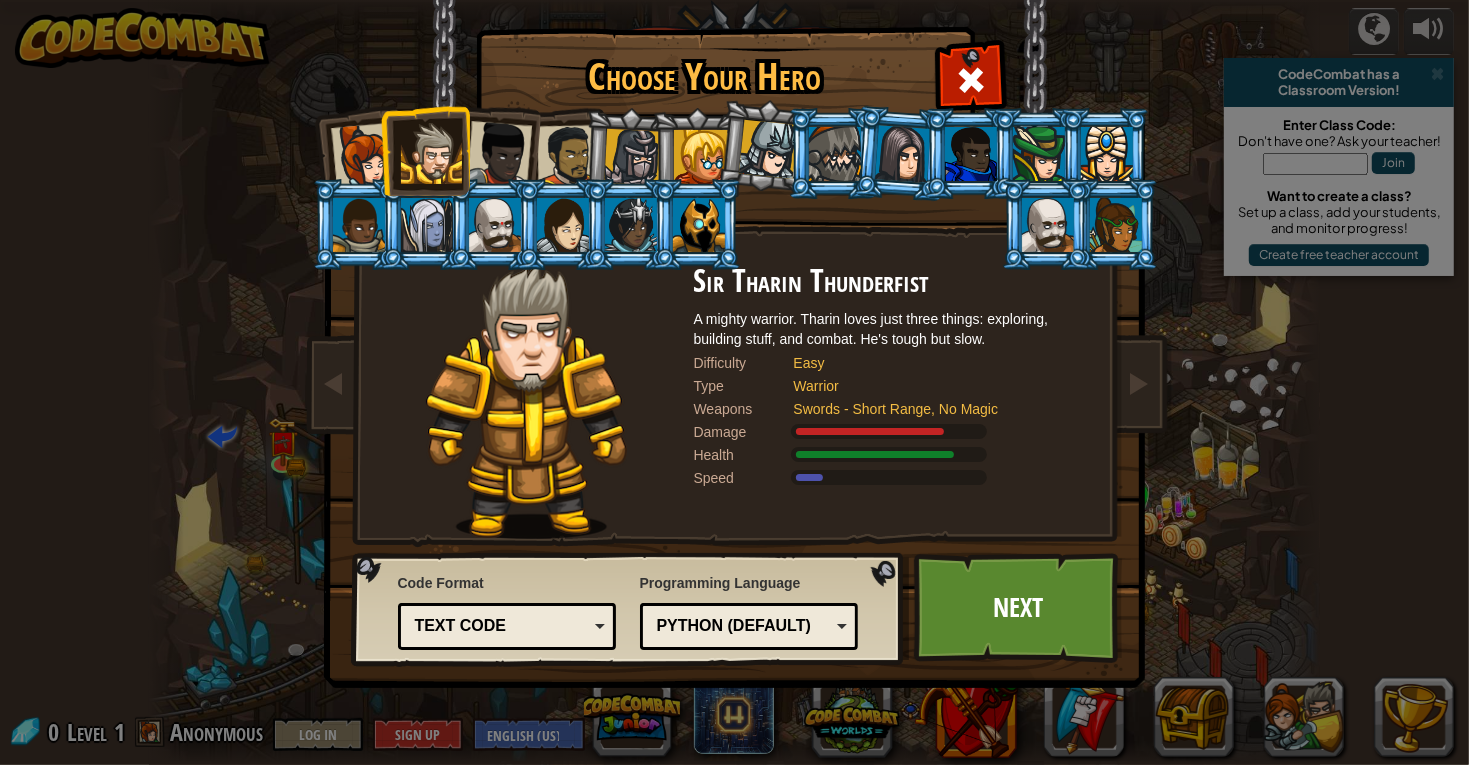 click at bounding box center (363, 156) 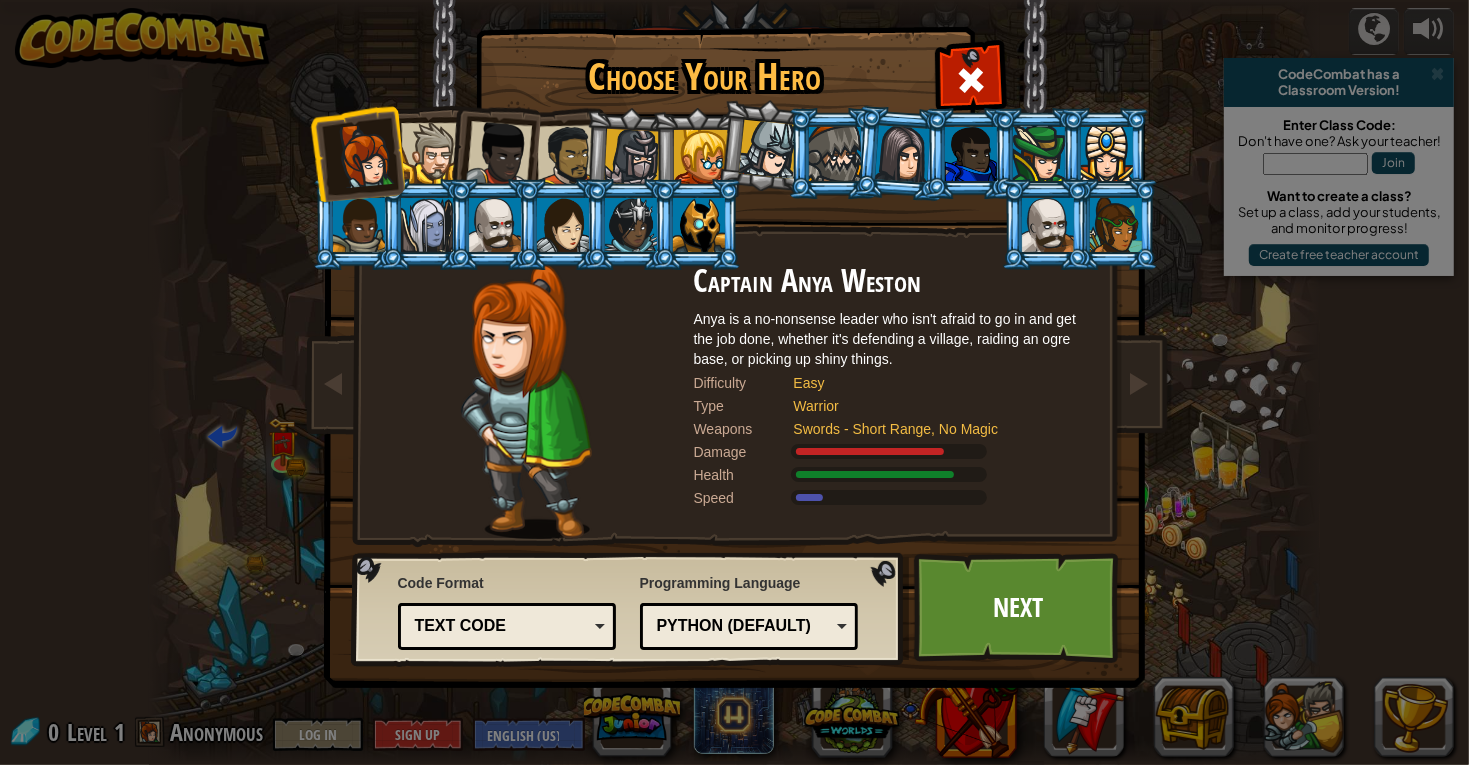 click at bounding box center (357, 153) 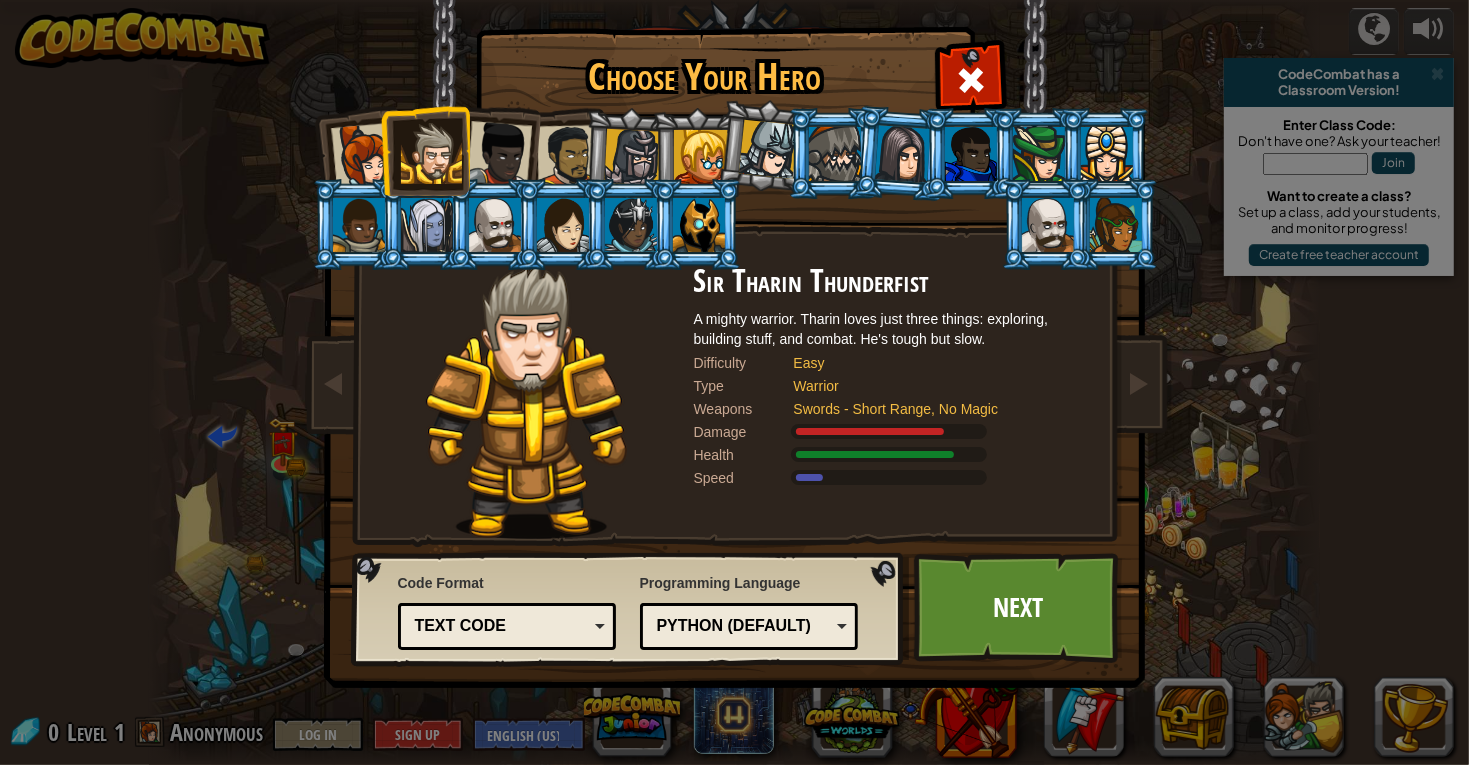 click on "Text code" at bounding box center [501, 626] 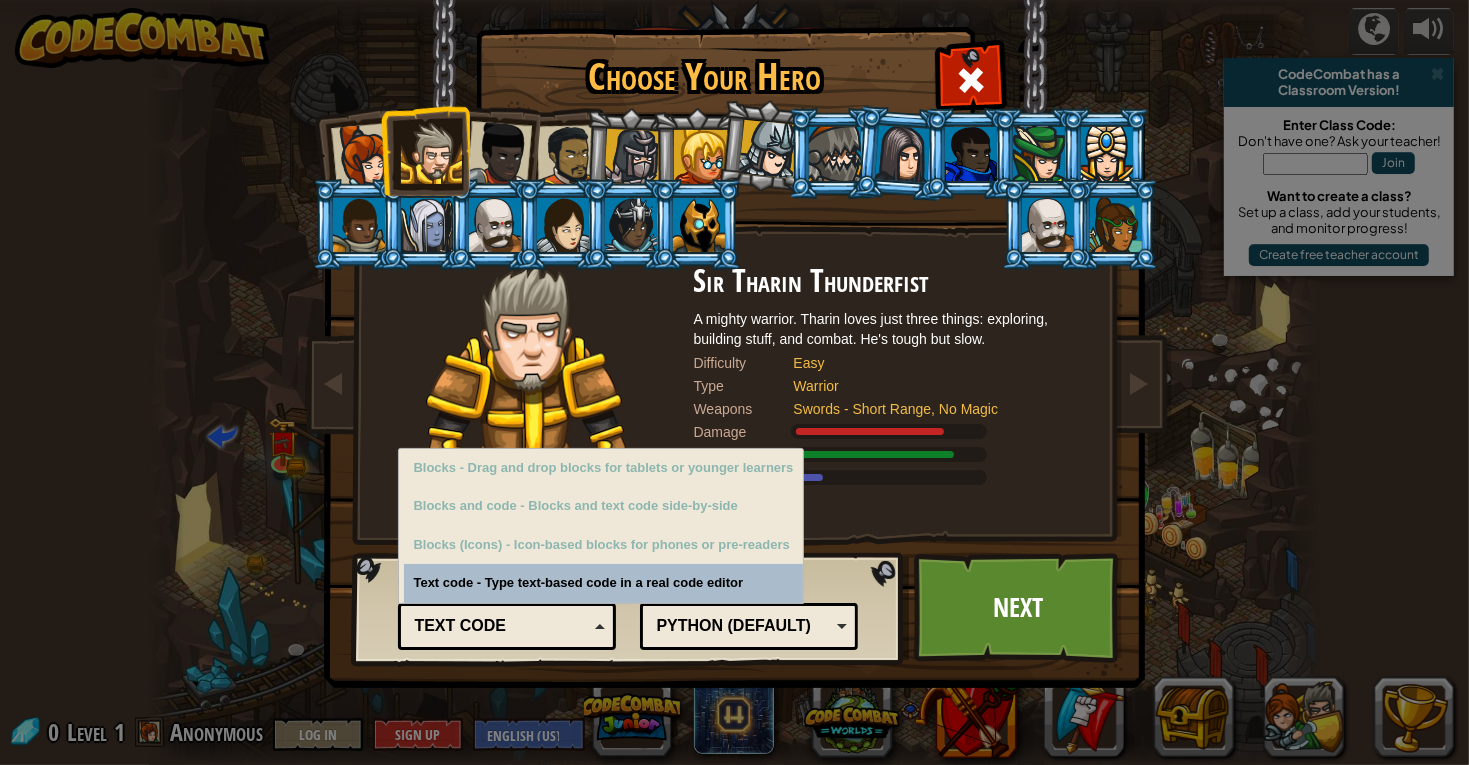 click on "Python (Default) JavaScript Lua C++ Java (Experimental) Python (Default)" at bounding box center [749, 626] 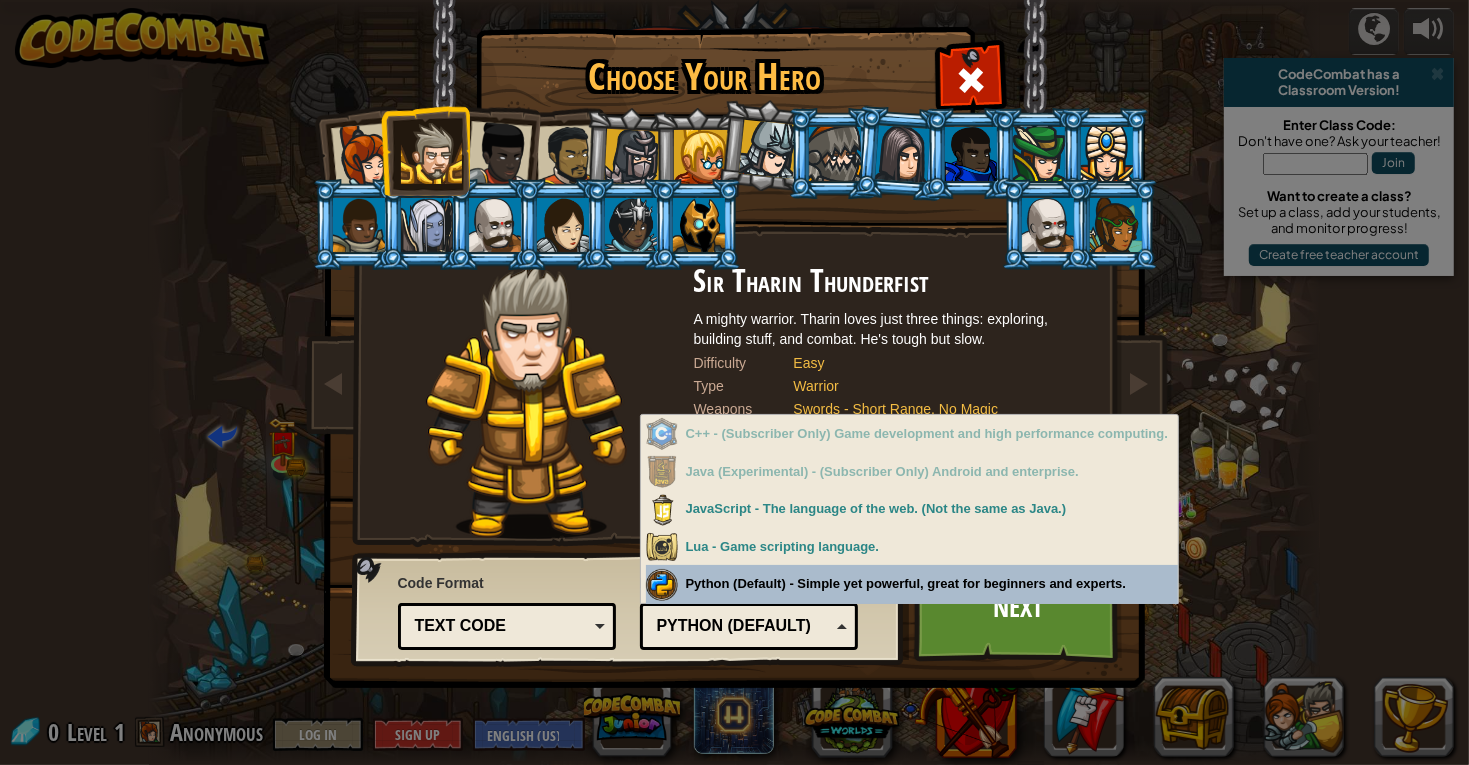 click on "Programming Language Python (Default) JavaScript Lua C++ Java (Experimental) Python (Default) C++ - (Subscriber Only) Game development and high performance computing. Java (Experimental) - (Subscriber Only) Android and enterprise. JavaScript - The language of the web. (Not the same as Java.) Lua - Game scripting language. Python (Default) - Simple yet powerful, great for beginners and experts." at bounding box center (749, 609) 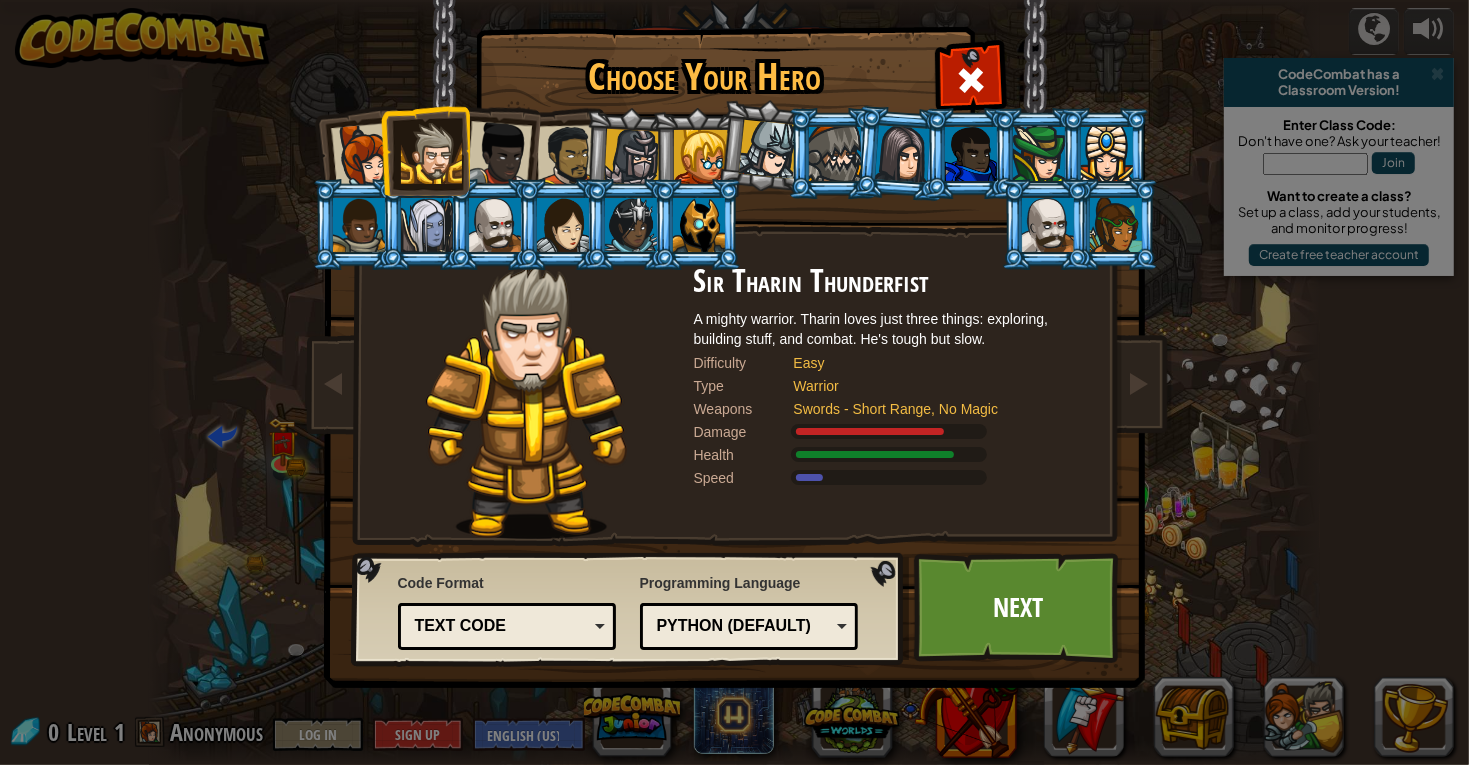 click on "Python (Default)" at bounding box center (743, 626) 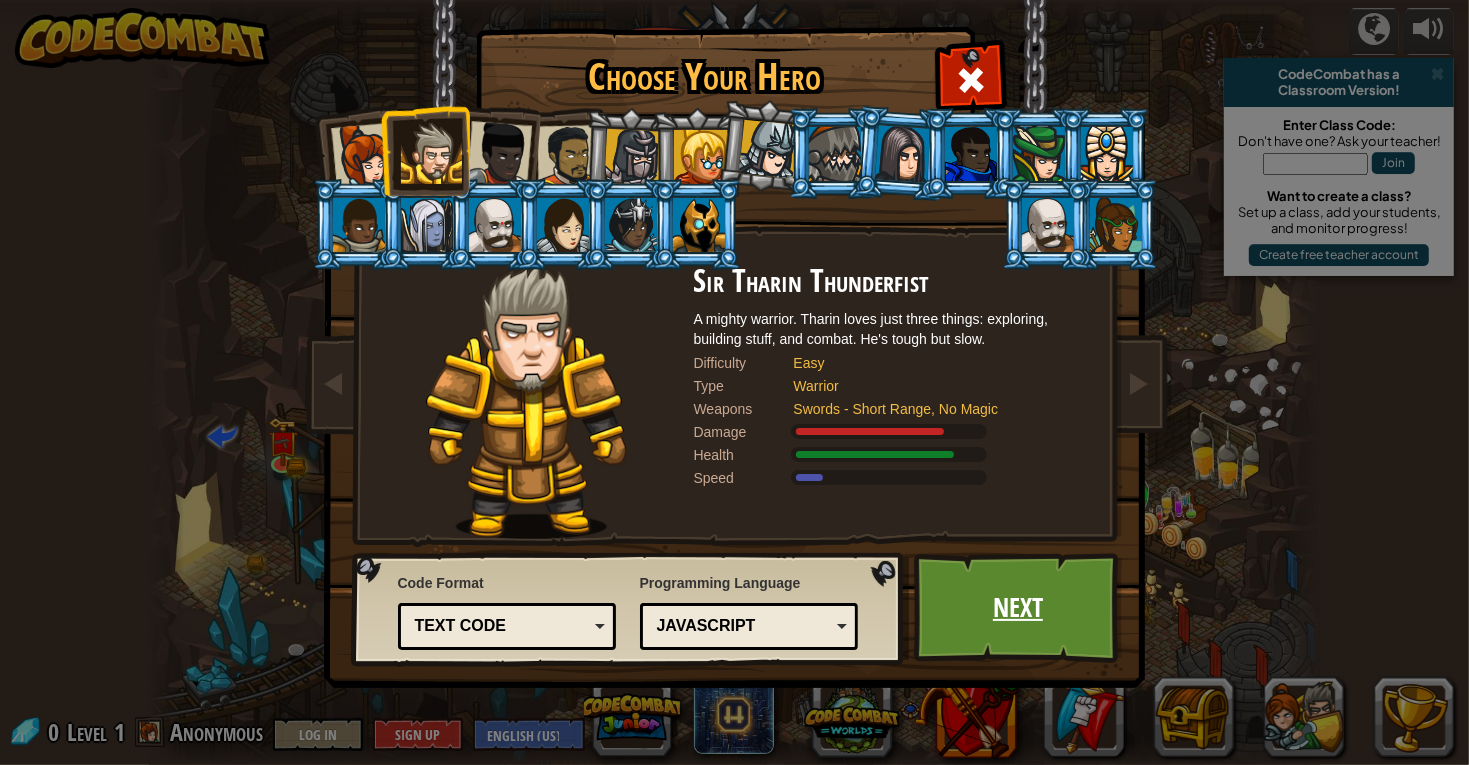 click on "Next" at bounding box center [1018, 608] 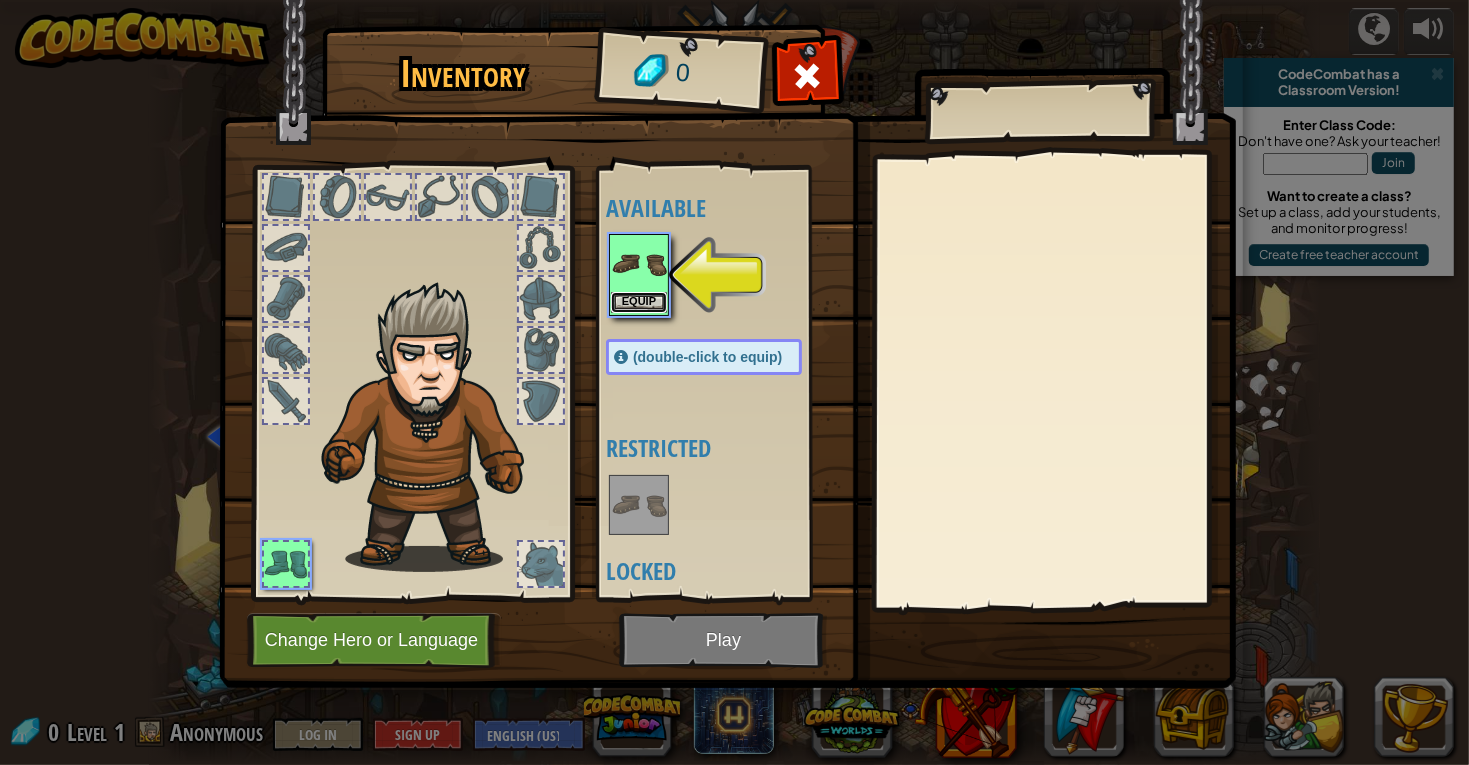 click on "Equip" at bounding box center (639, 302) 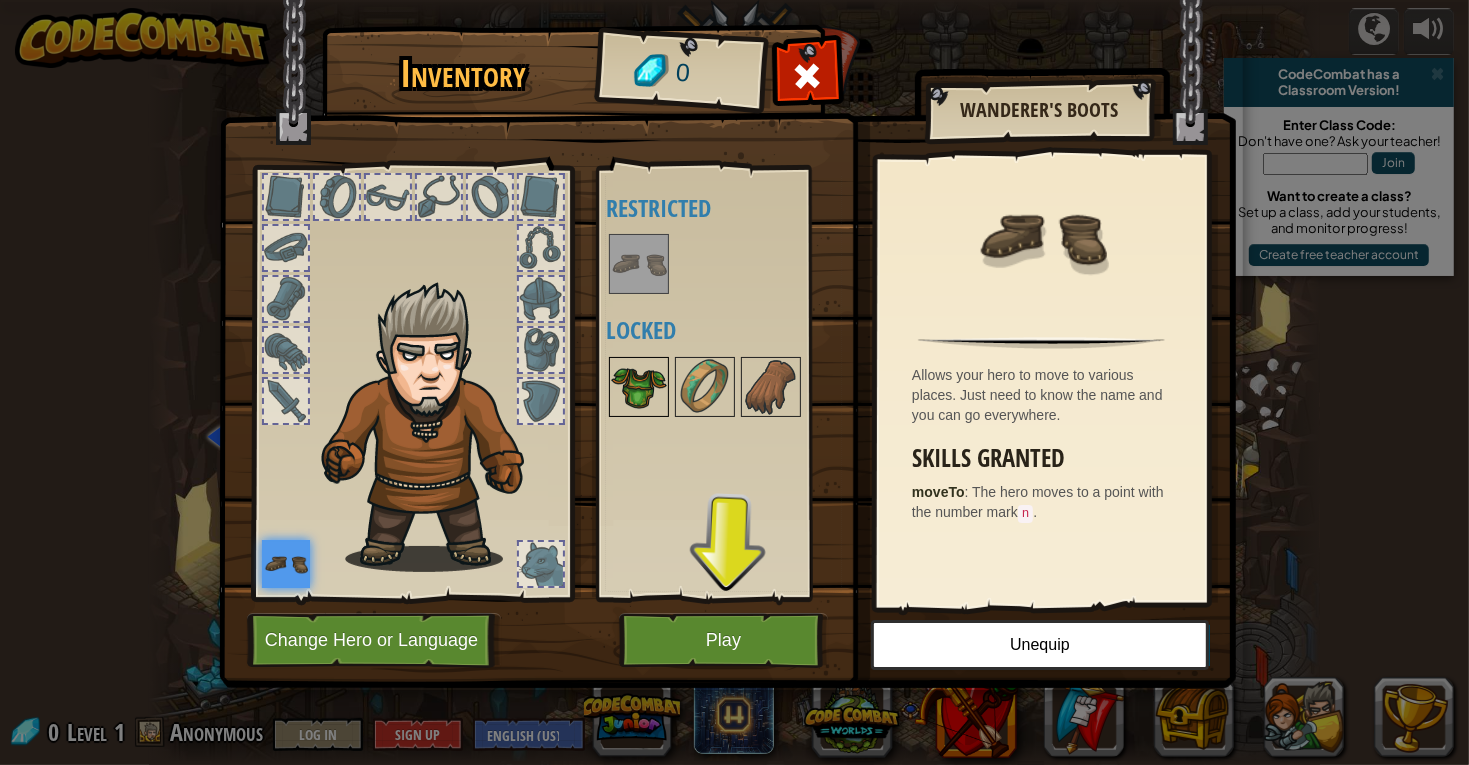 click at bounding box center [639, 387] 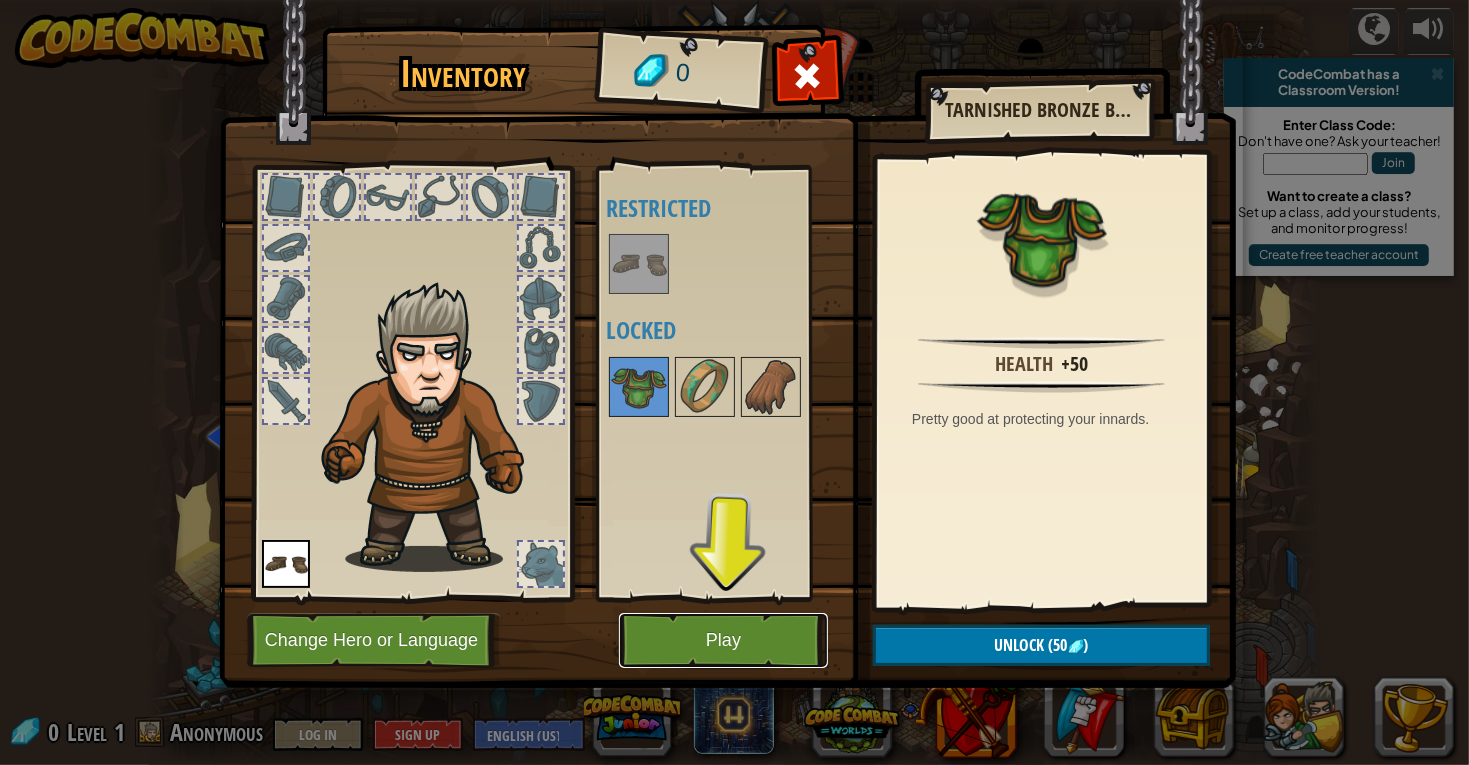 click on "Play" at bounding box center (723, 640) 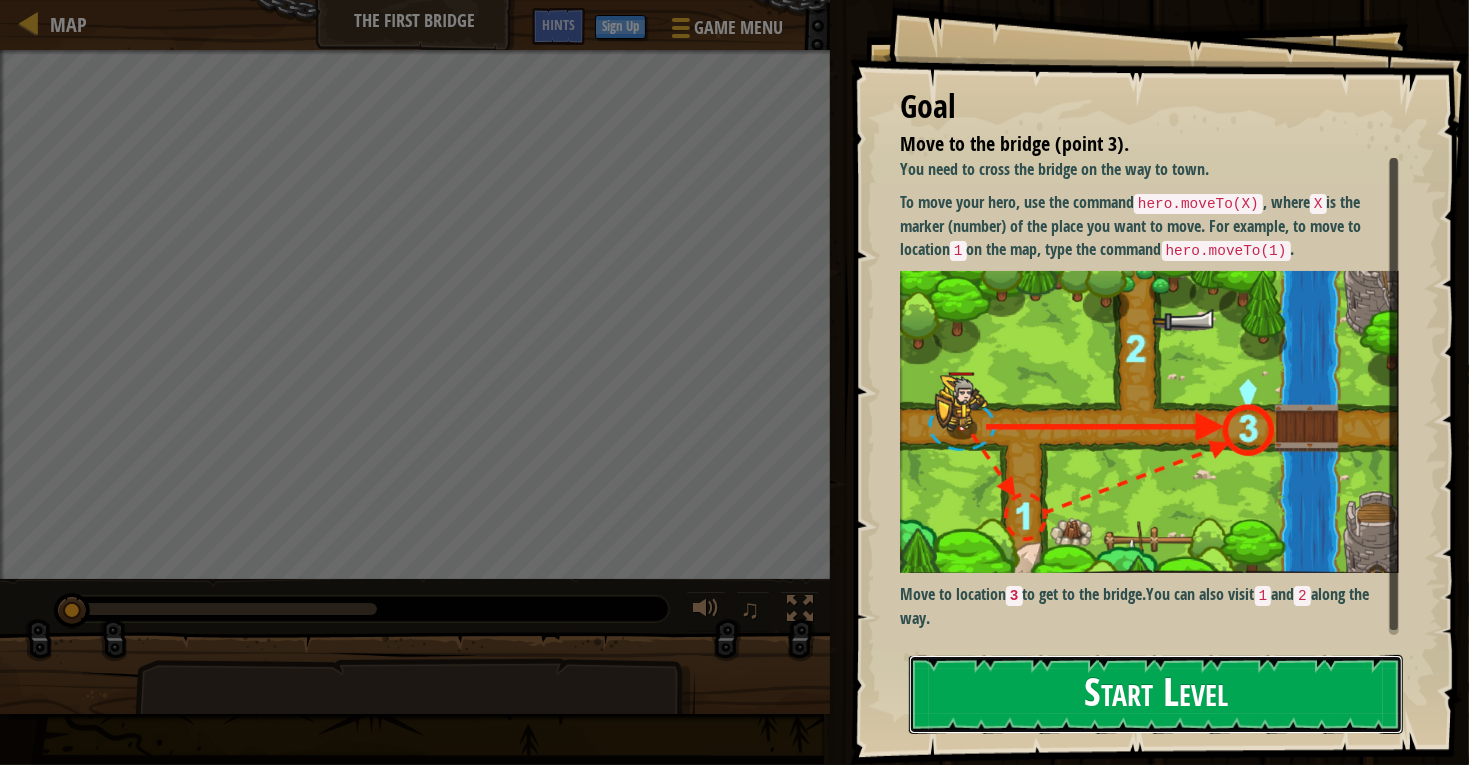 click on "Start Level" at bounding box center [1156, 694] 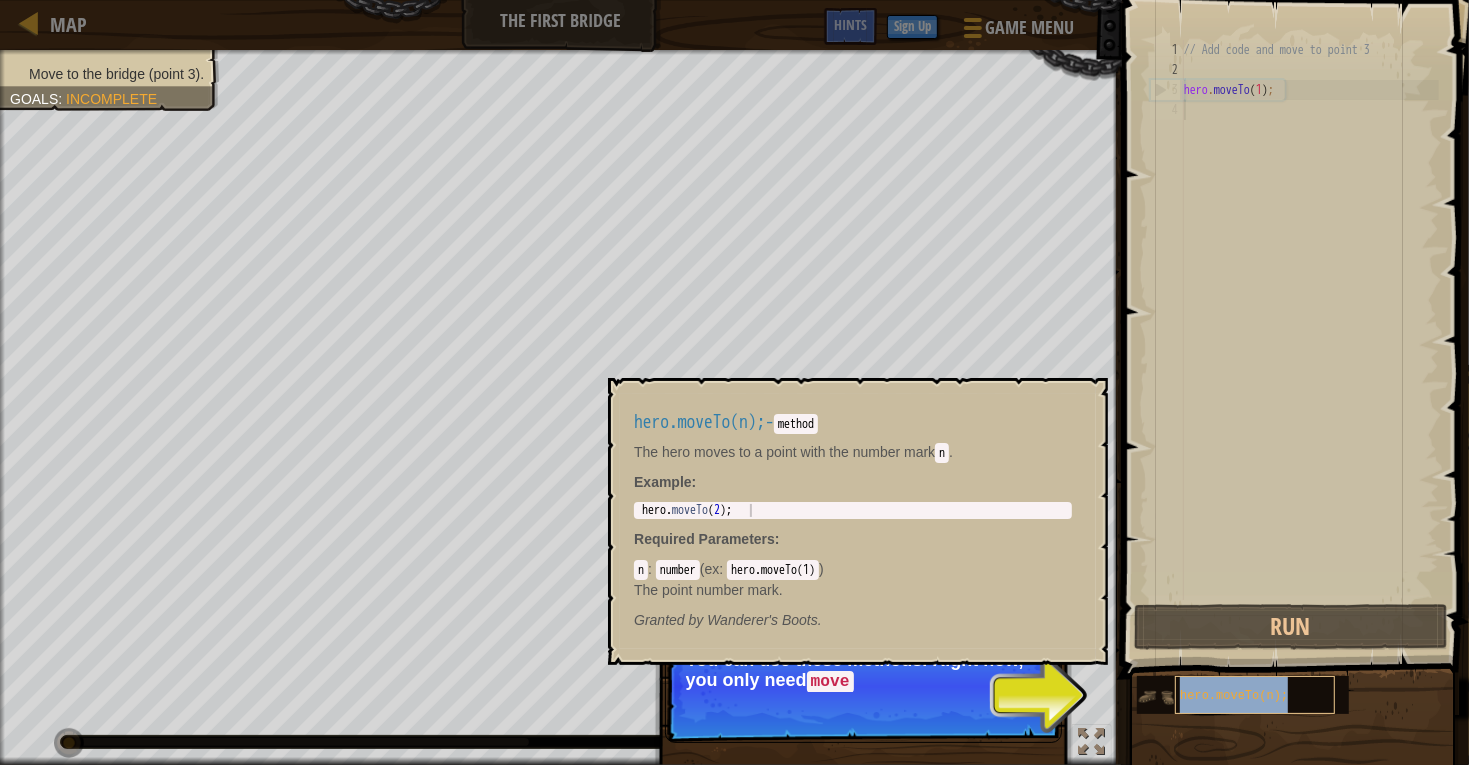 click on "hero.moveTo(n);" at bounding box center (1234, 696) 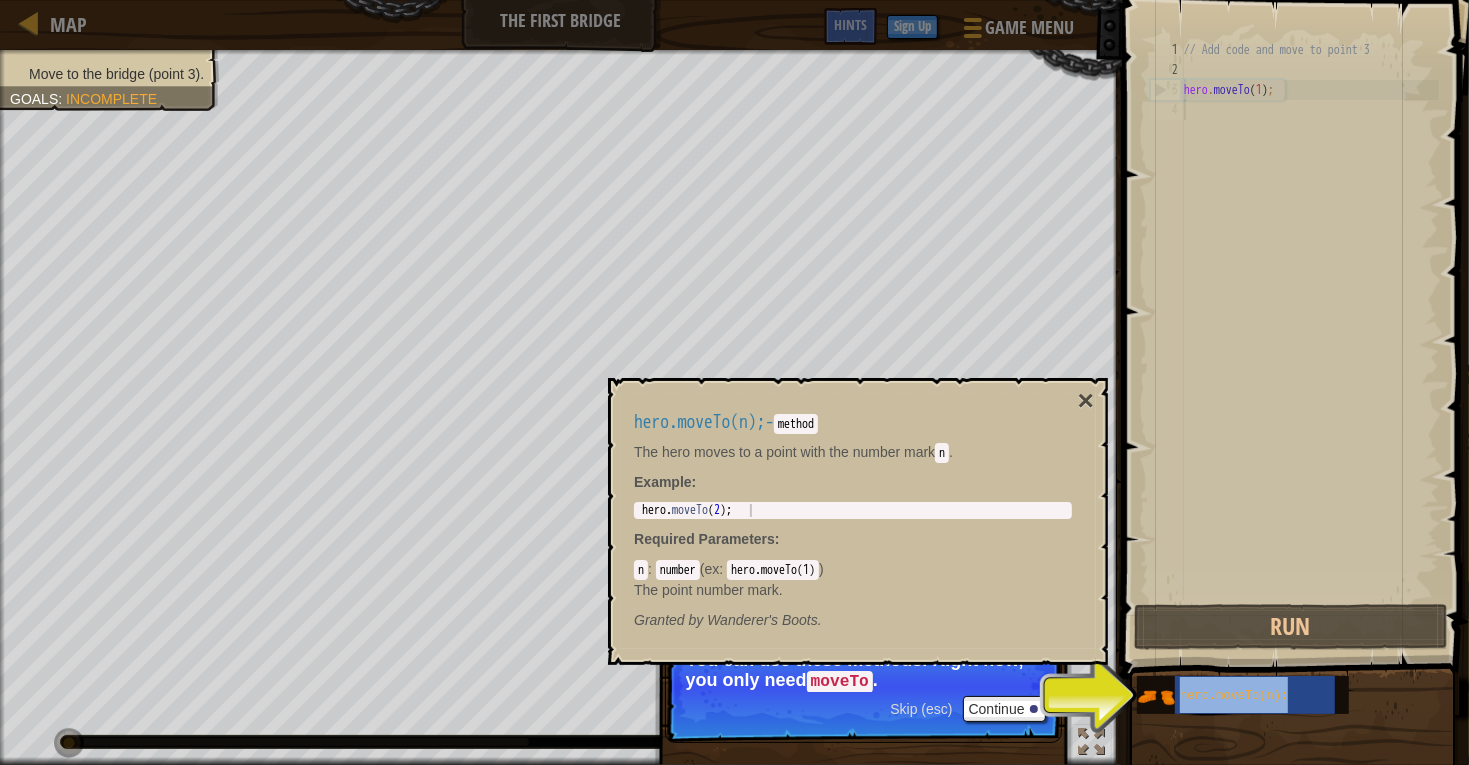 type on "hero.moveTo(2);" 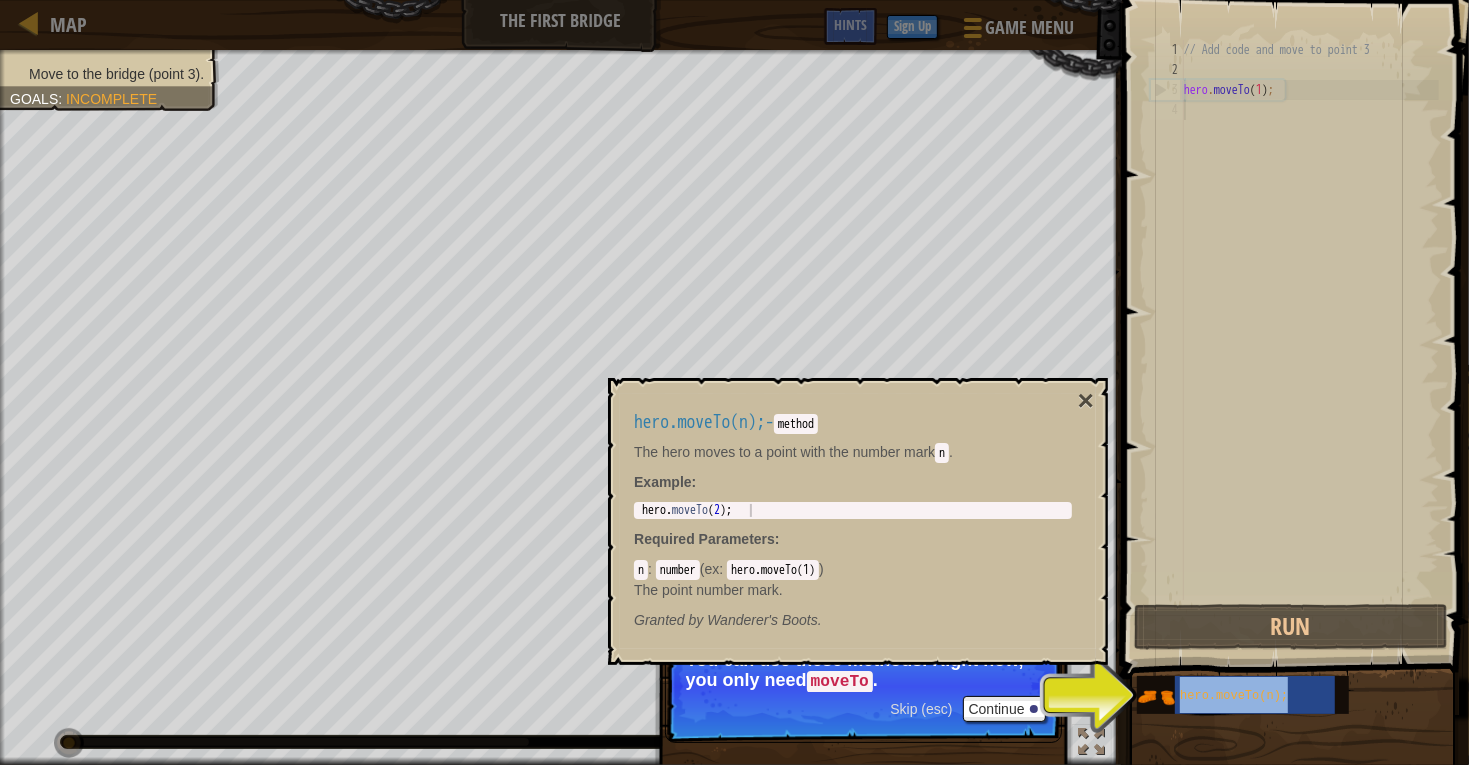 click on "hero . moveTo ( 2 ) ;" at bounding box center [854, 523] 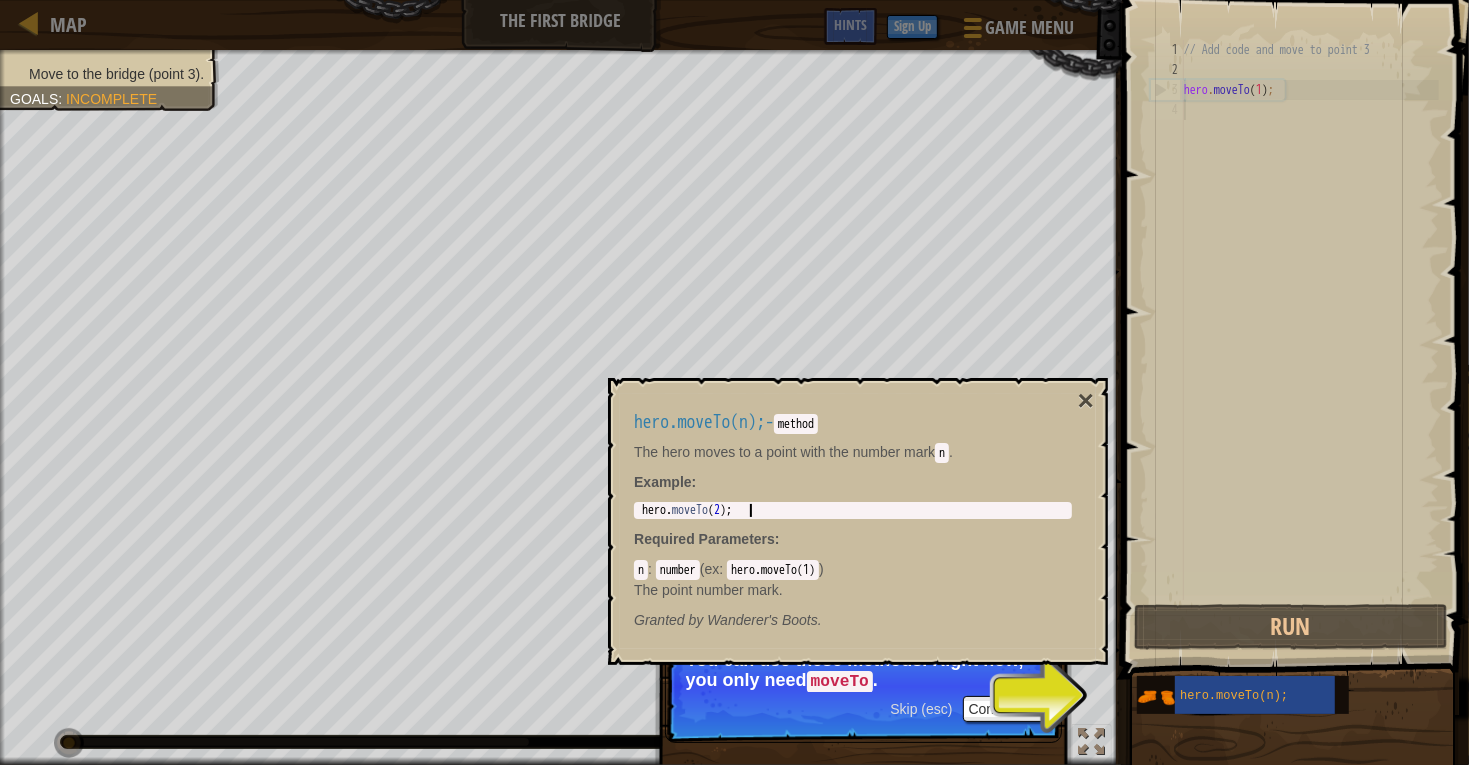 click on "n" at bounding box center (641, 570) 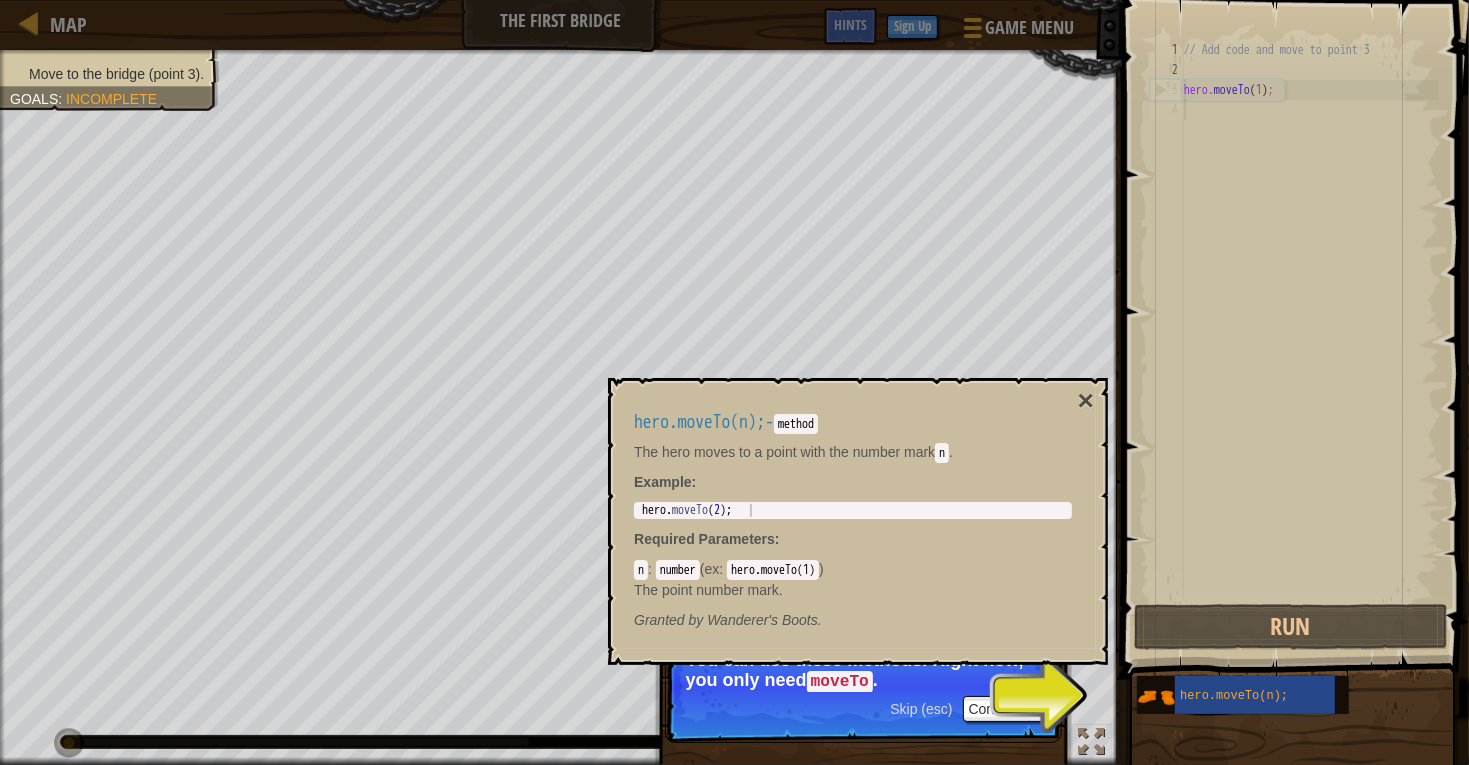 scroll, scrollTop: 9, scrollLeft: 0, axis: vertical 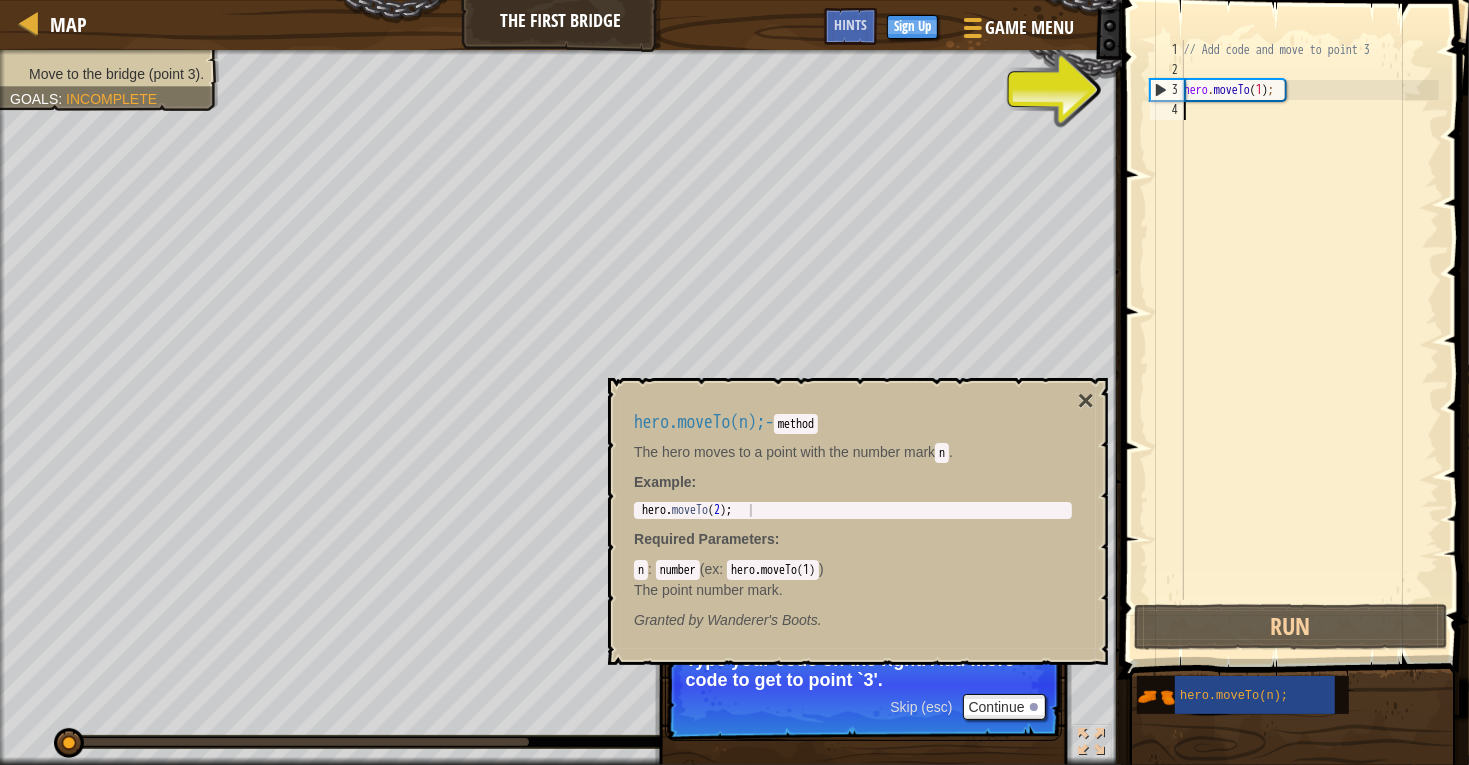 click on "3" at bounding box center (1167, 90) 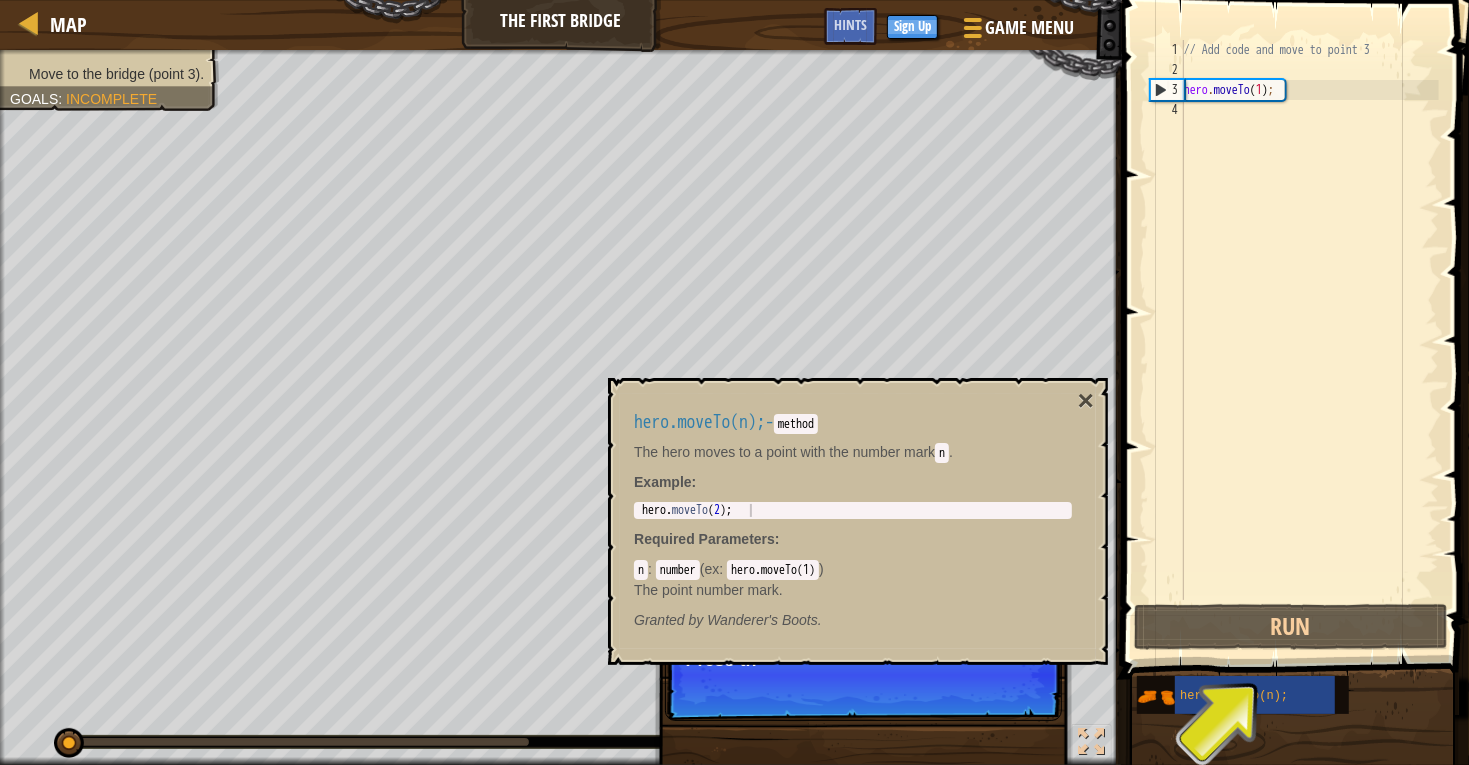 click on "3" at bounding box center [1167, 90] 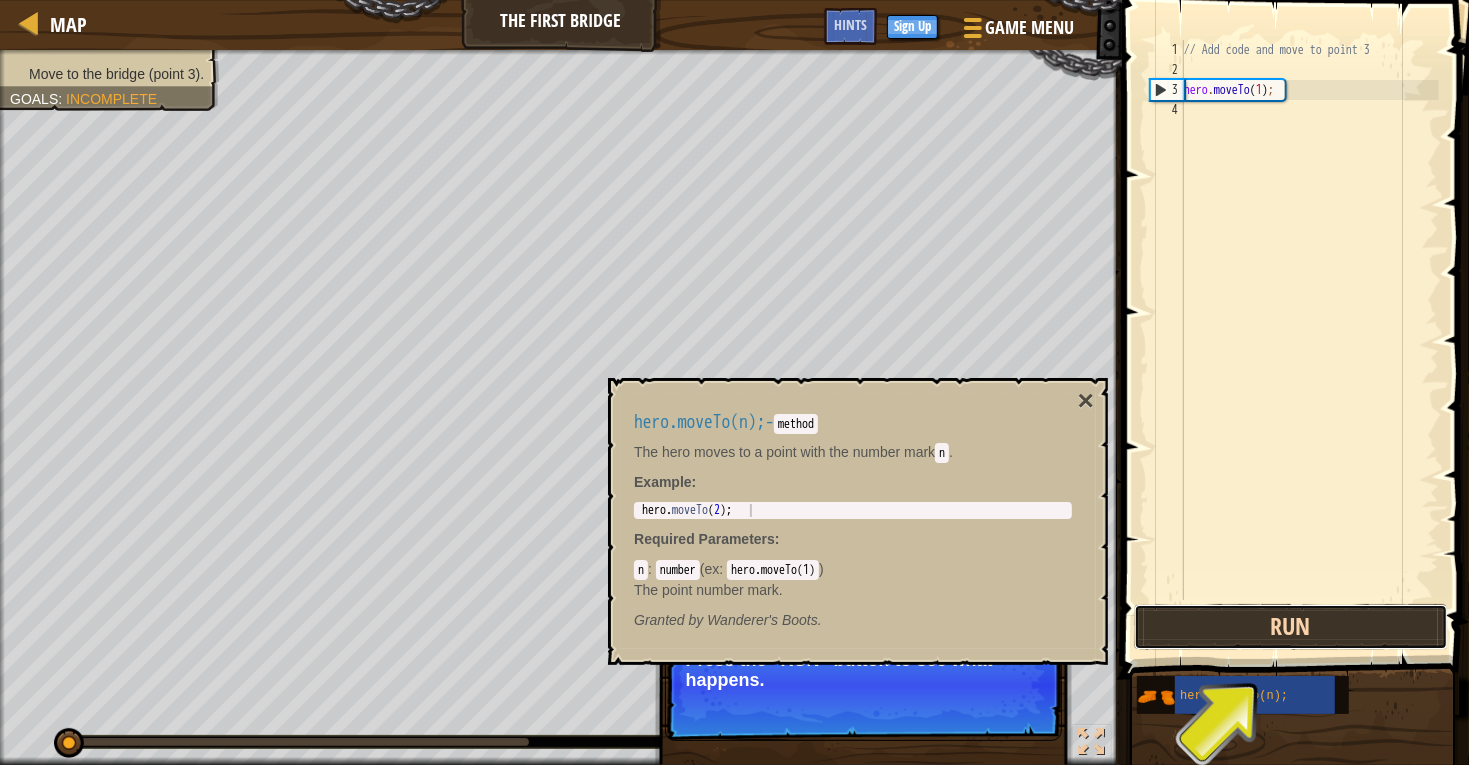 click on "Run" at bounding box center (1291, 627) 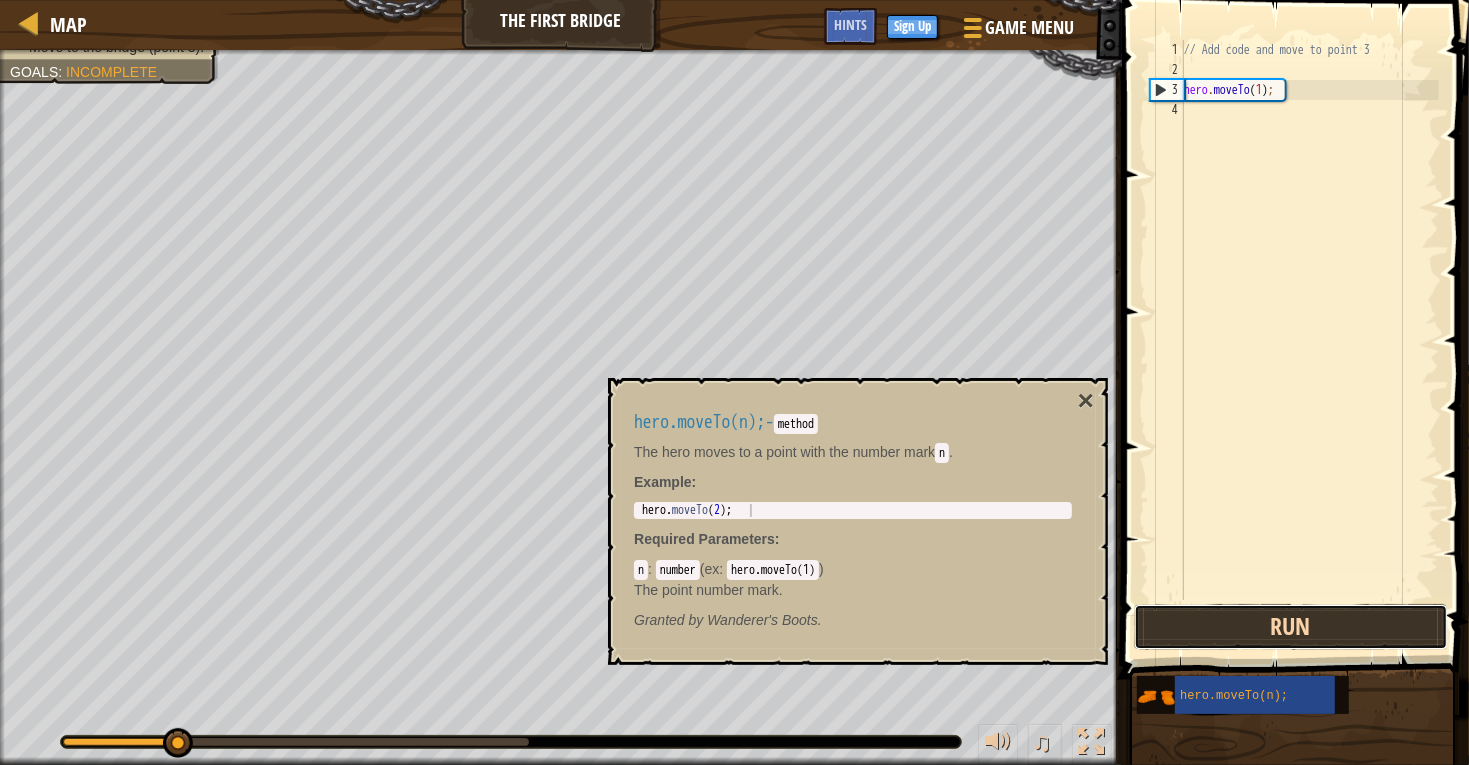 click on "Run" at bounding box center [1291, 627] 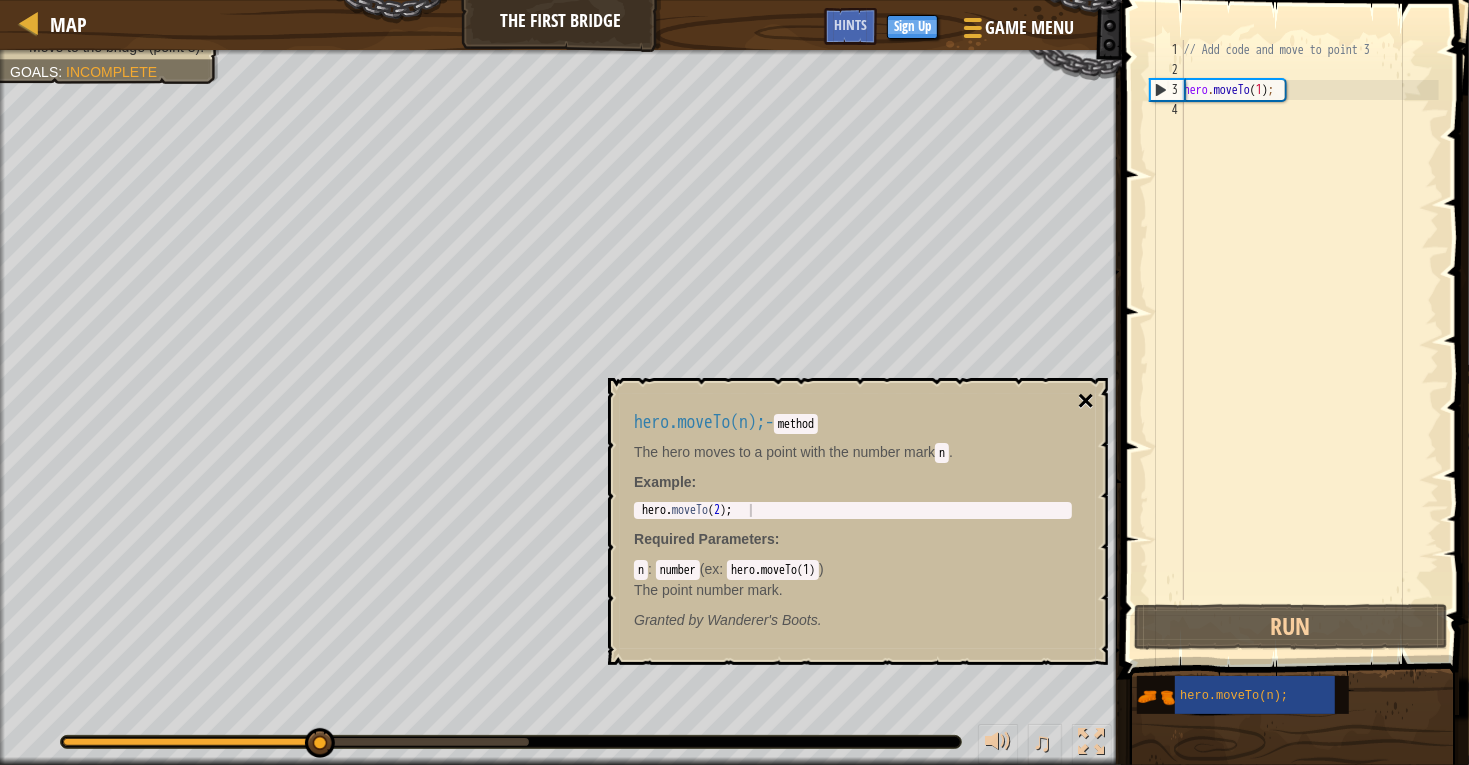 click on "×" at bounding box center (1086, 401) 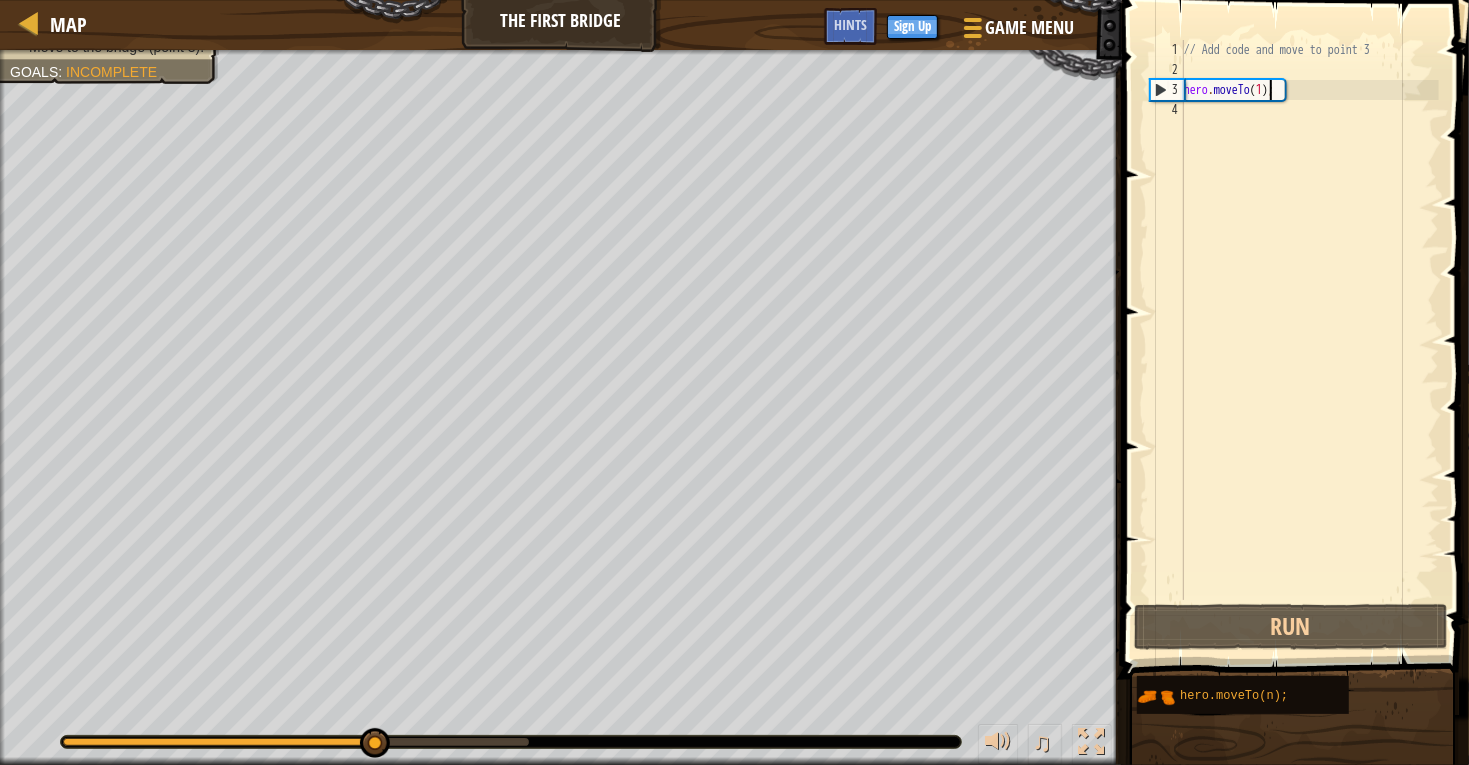 click on "// Add code and move to point 3 hero . moveTo ( 1 ) ;" at bounding box center (1309, 340) 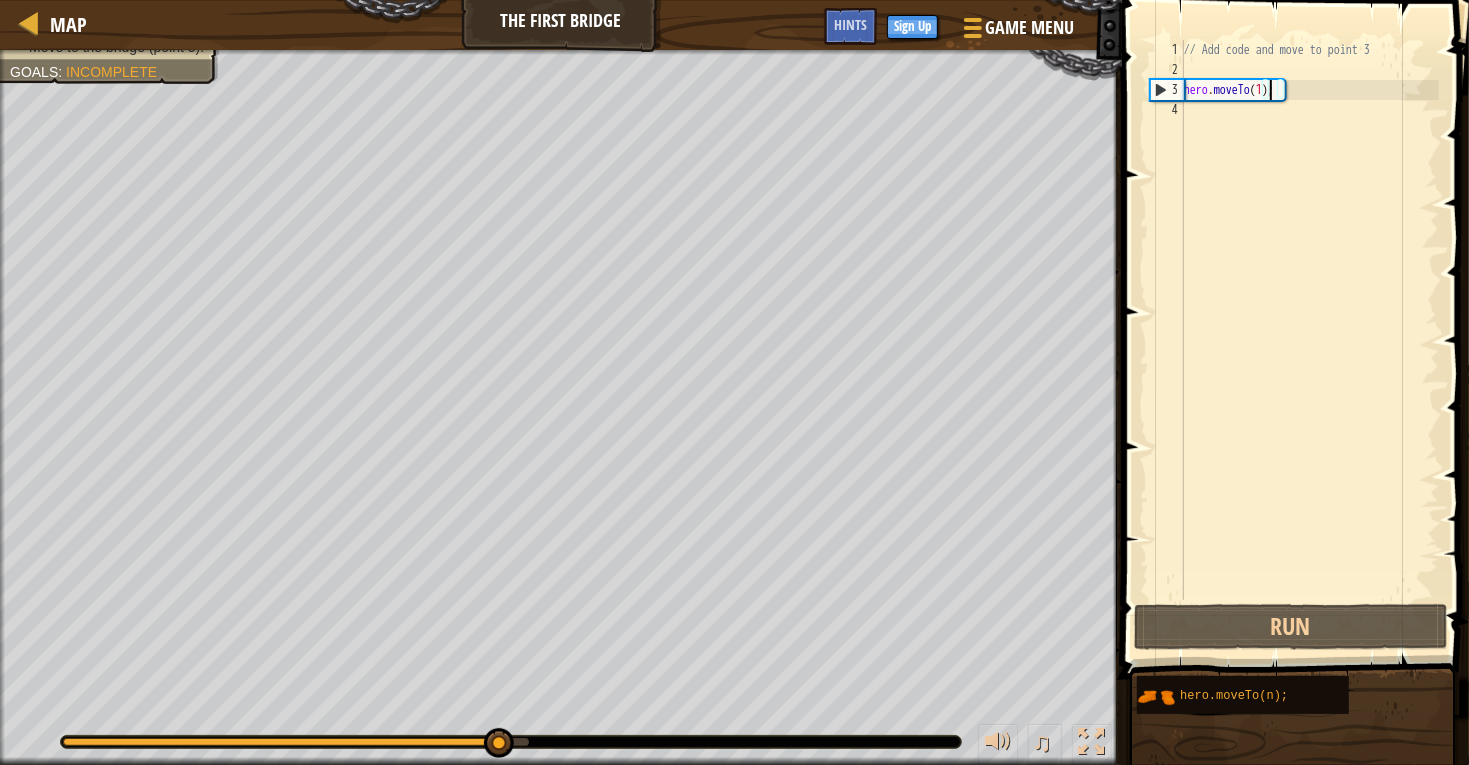 click on "// Add code and move to point 3 hero . moveTo ( 1 ) ;" at bounding box center [1309, 340] 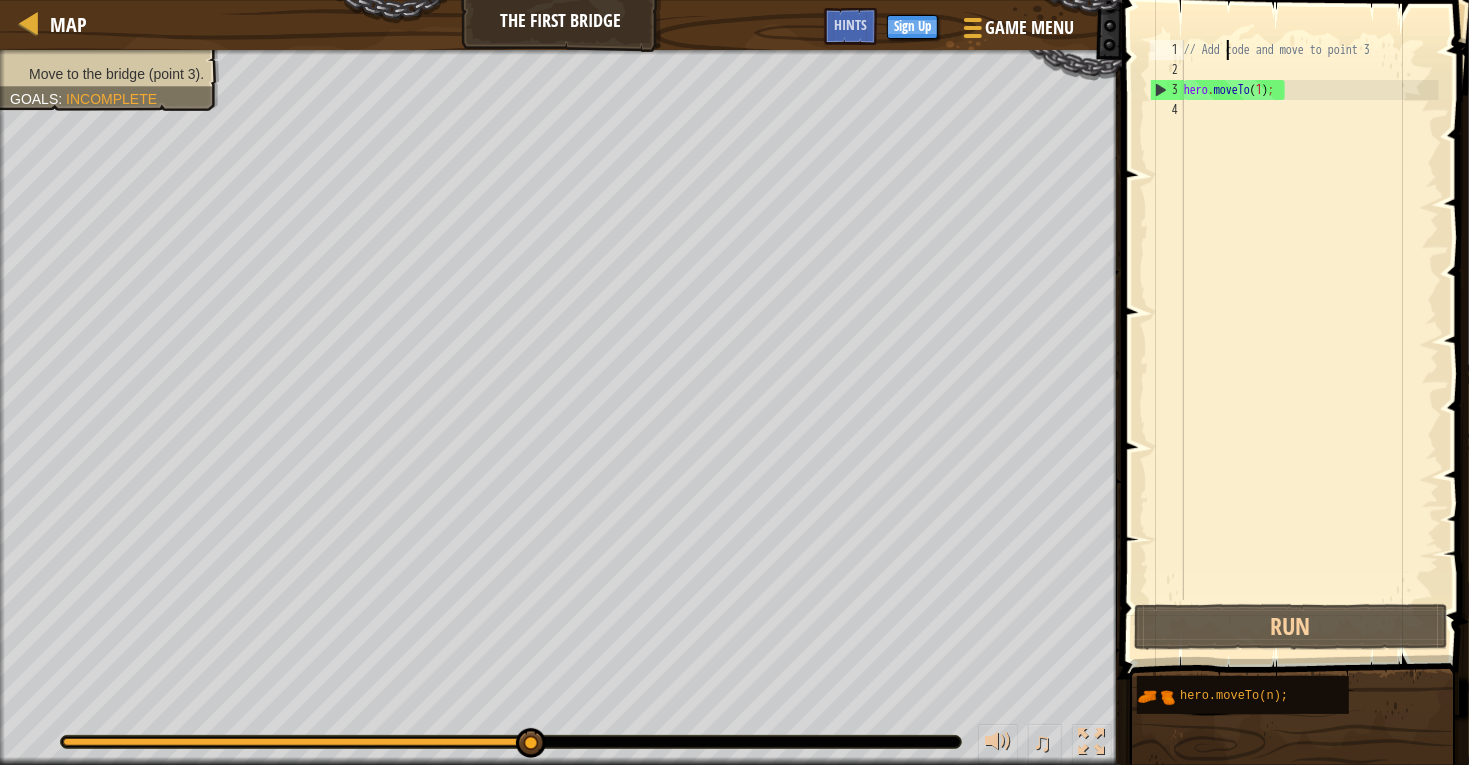click on "3" at bounding box center [1167, 90] 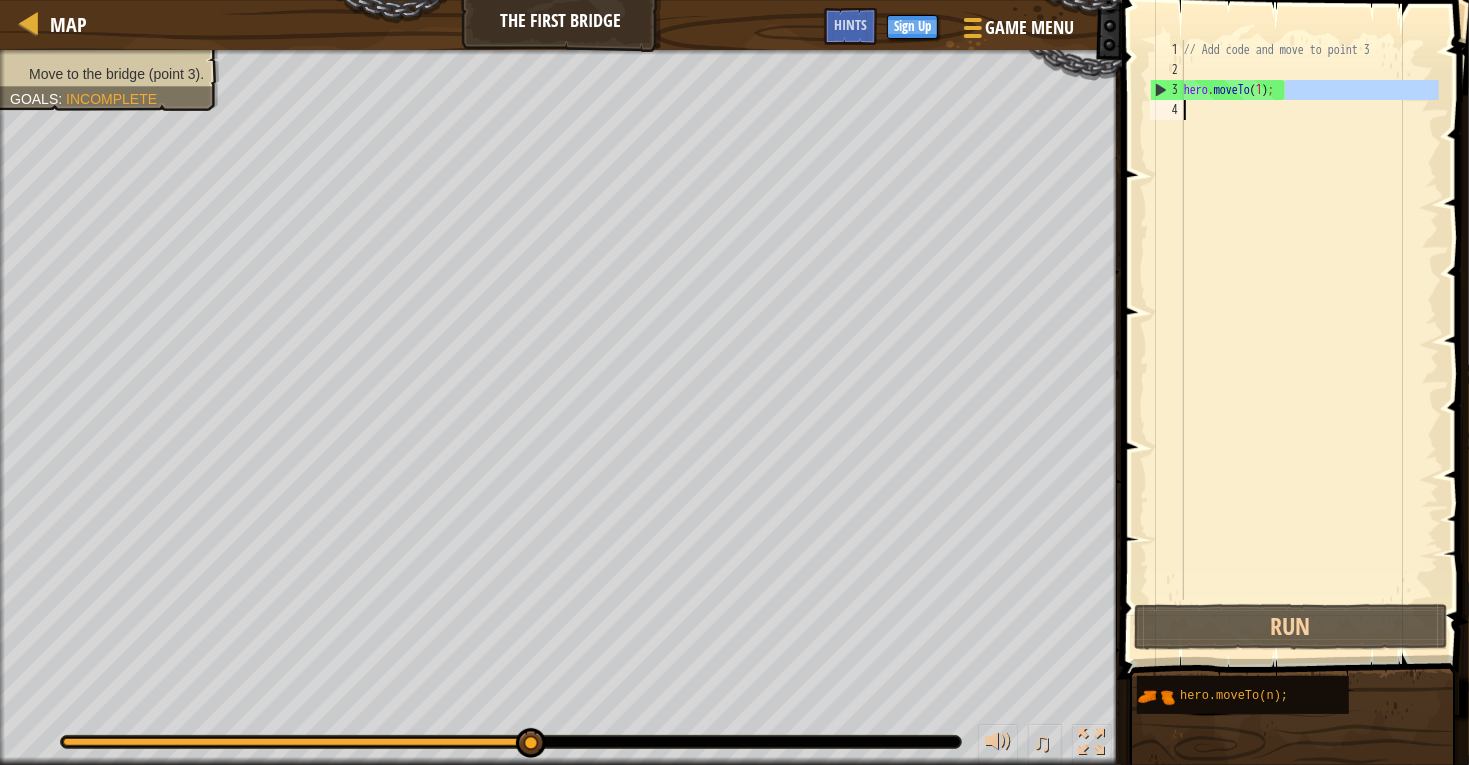 drag, startPoint x: 1282, startPoint y: 96, endPoint x: 1269, endPoint y: 105, distance: 15.811388 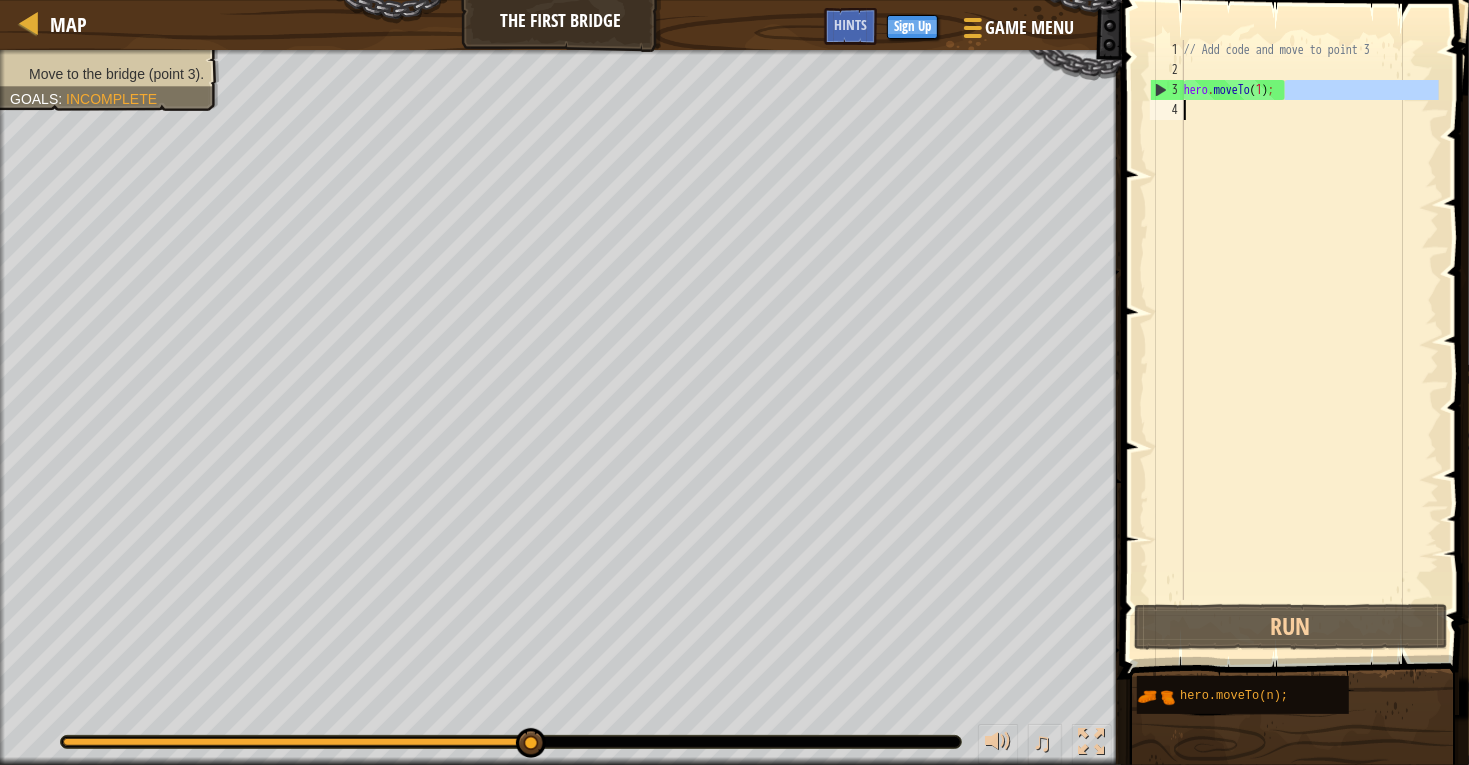 click on "// Add code and move to point 3 hero . moveTo ( 1 ) ;" at bounding box center (1309, 340) 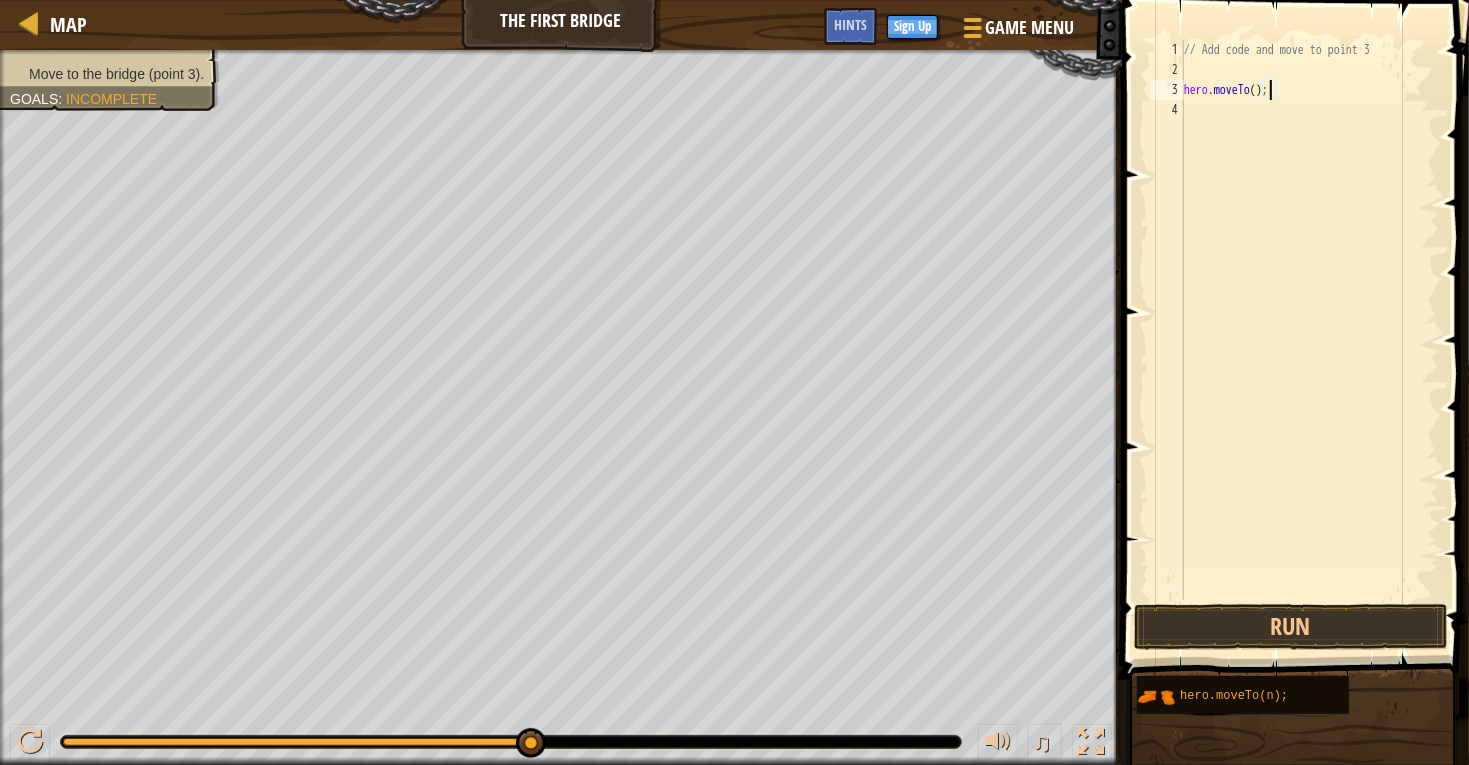 scroll, scrollTop: 9, scrollLeft: 7, axis: both 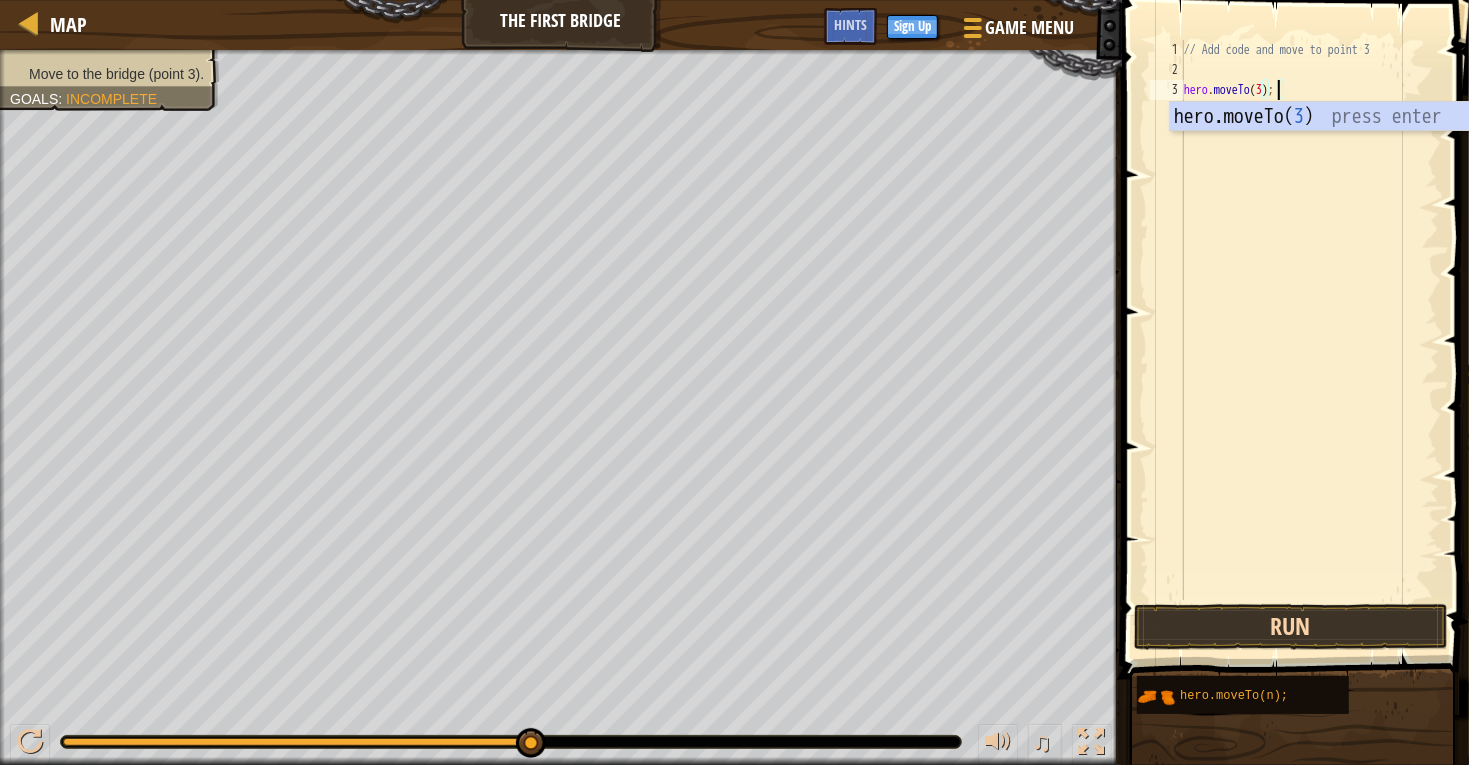 type on "hero.moveTo(3);" 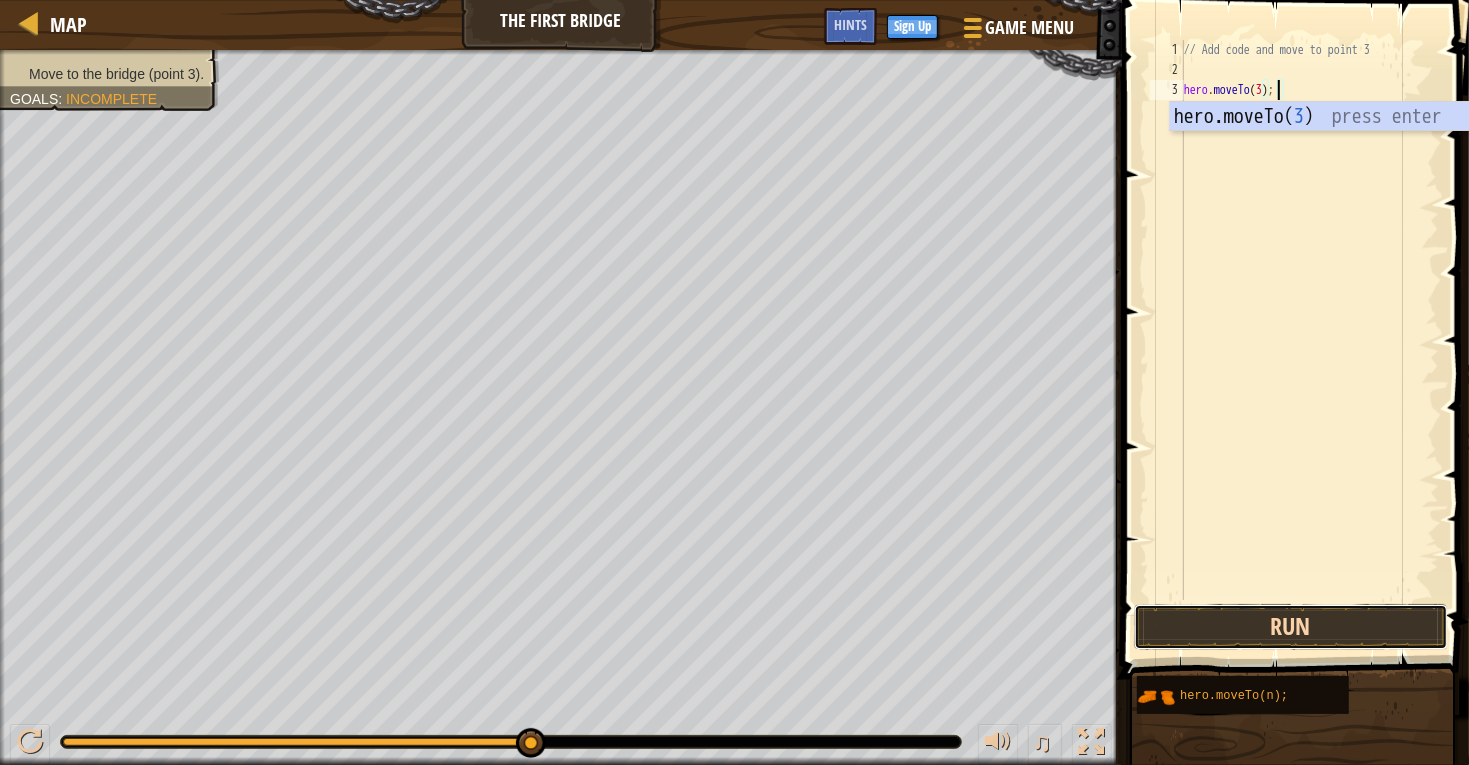 click on "Run" at bounding box center [1291, 627] 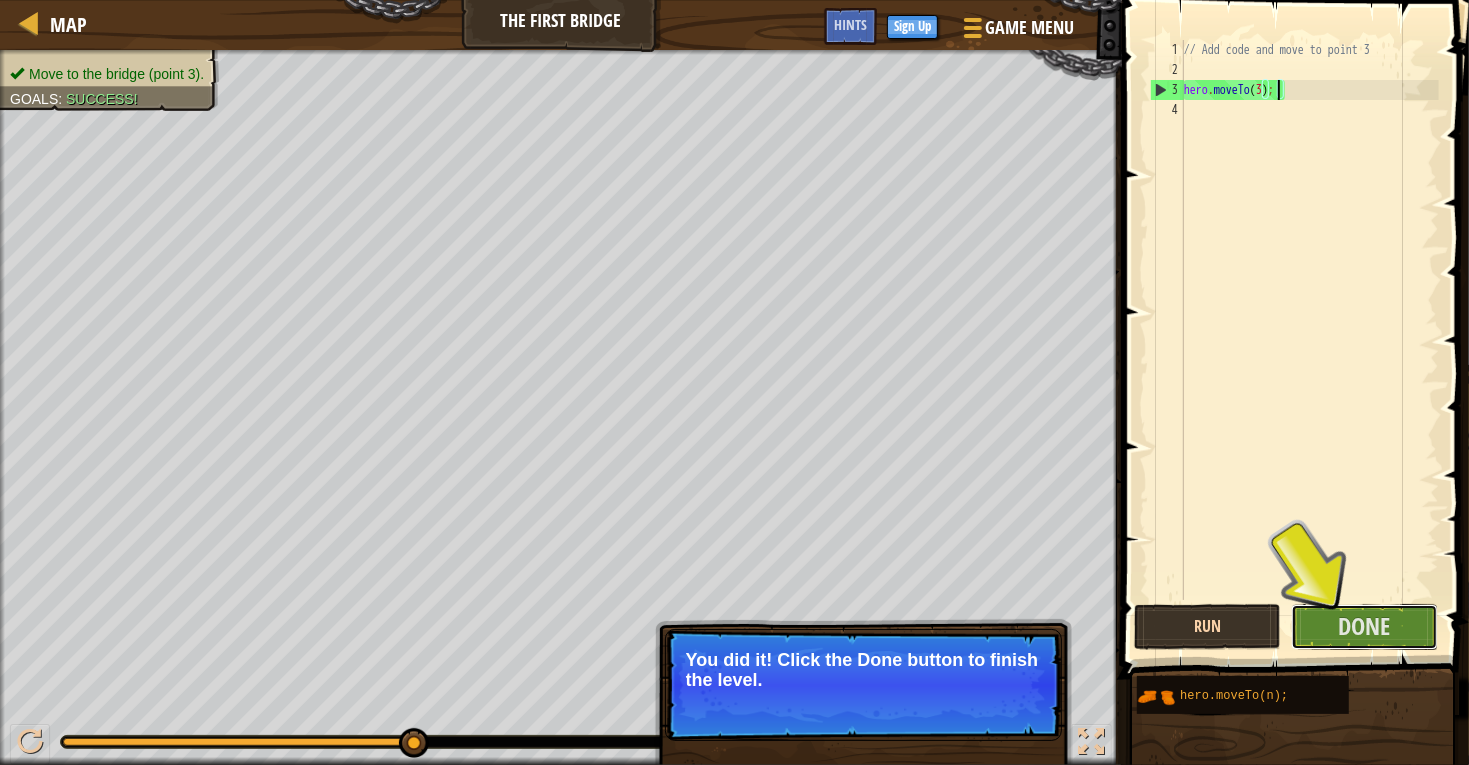 click on "Done" at bounding box center [1364, 627] 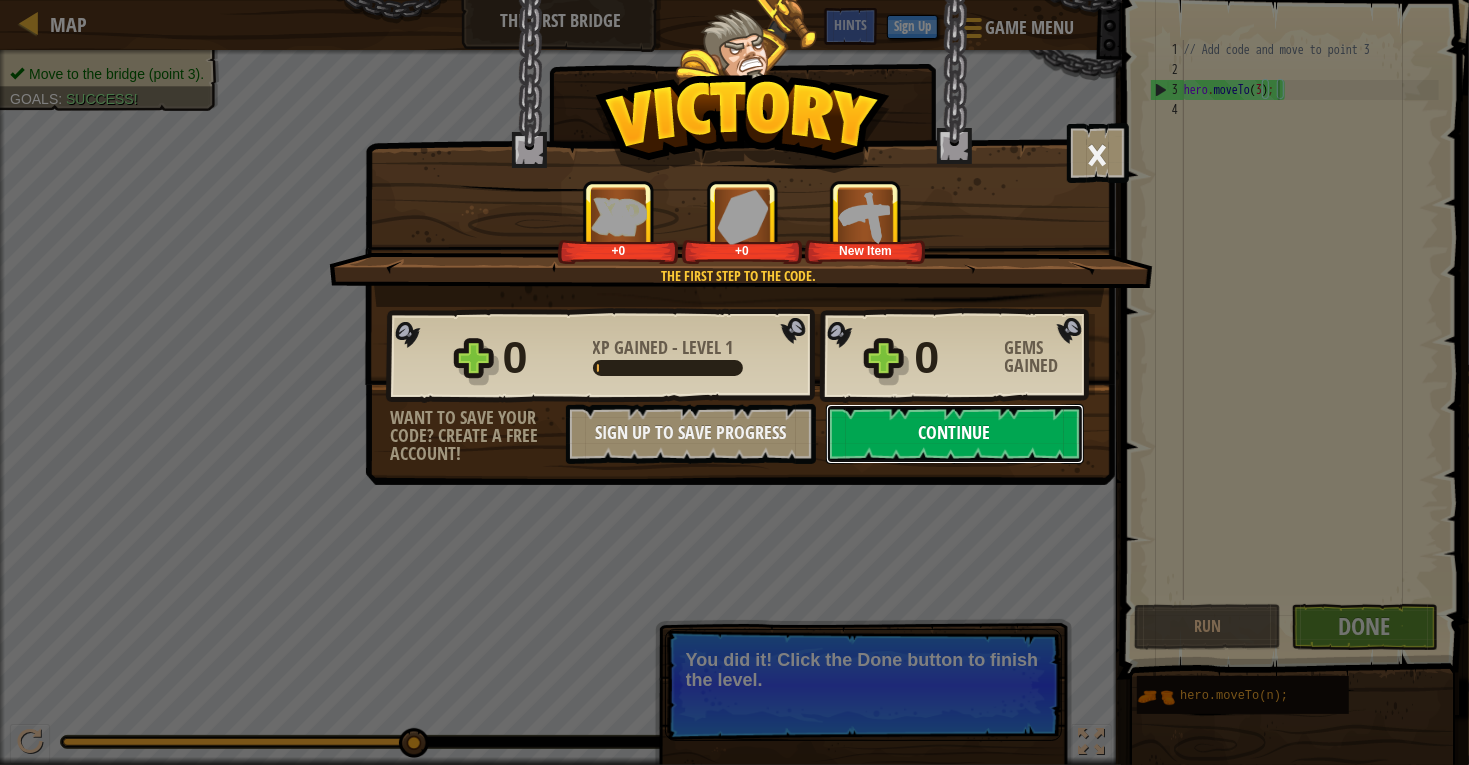 click on "Continue" at bounding box center [955, 434] 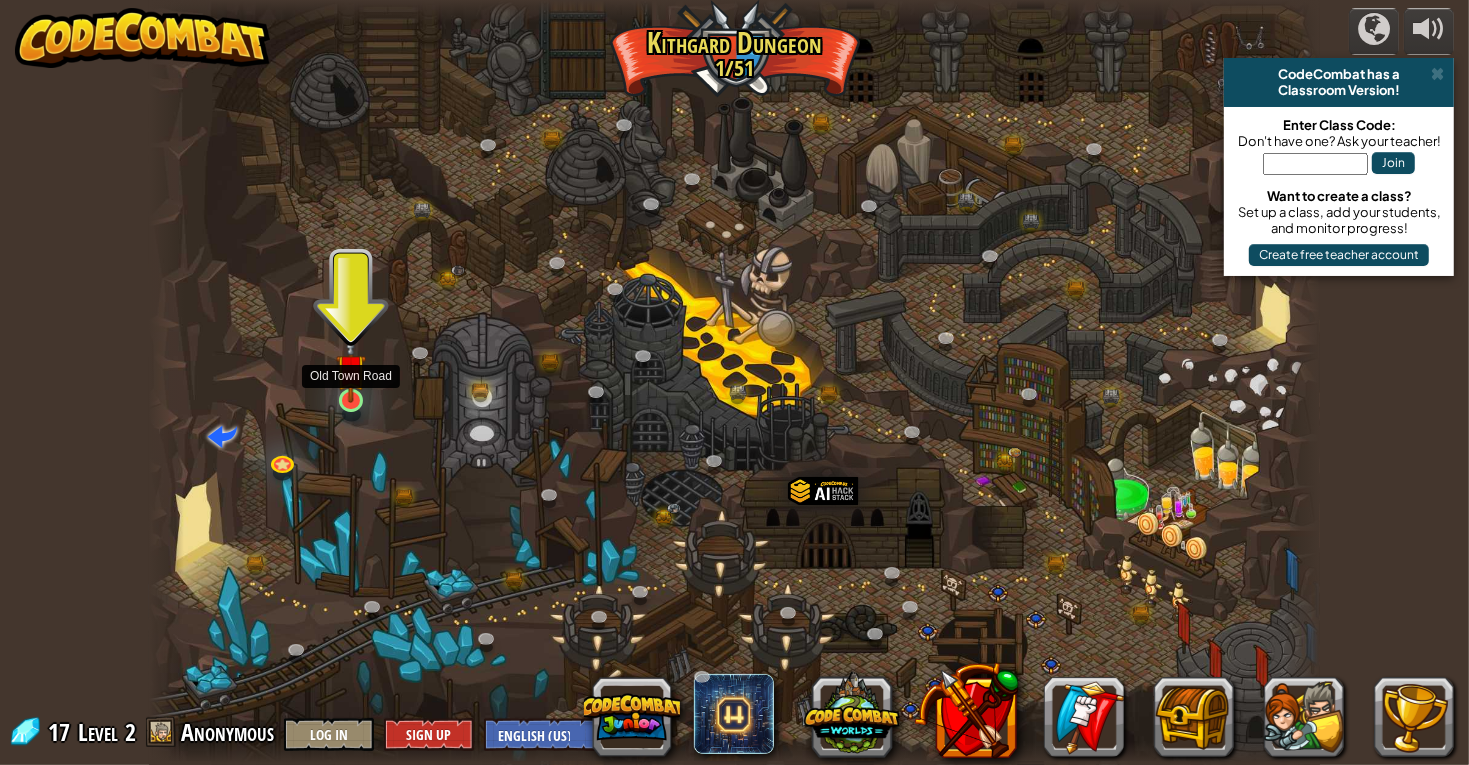 click at bounding box center (351, 369) 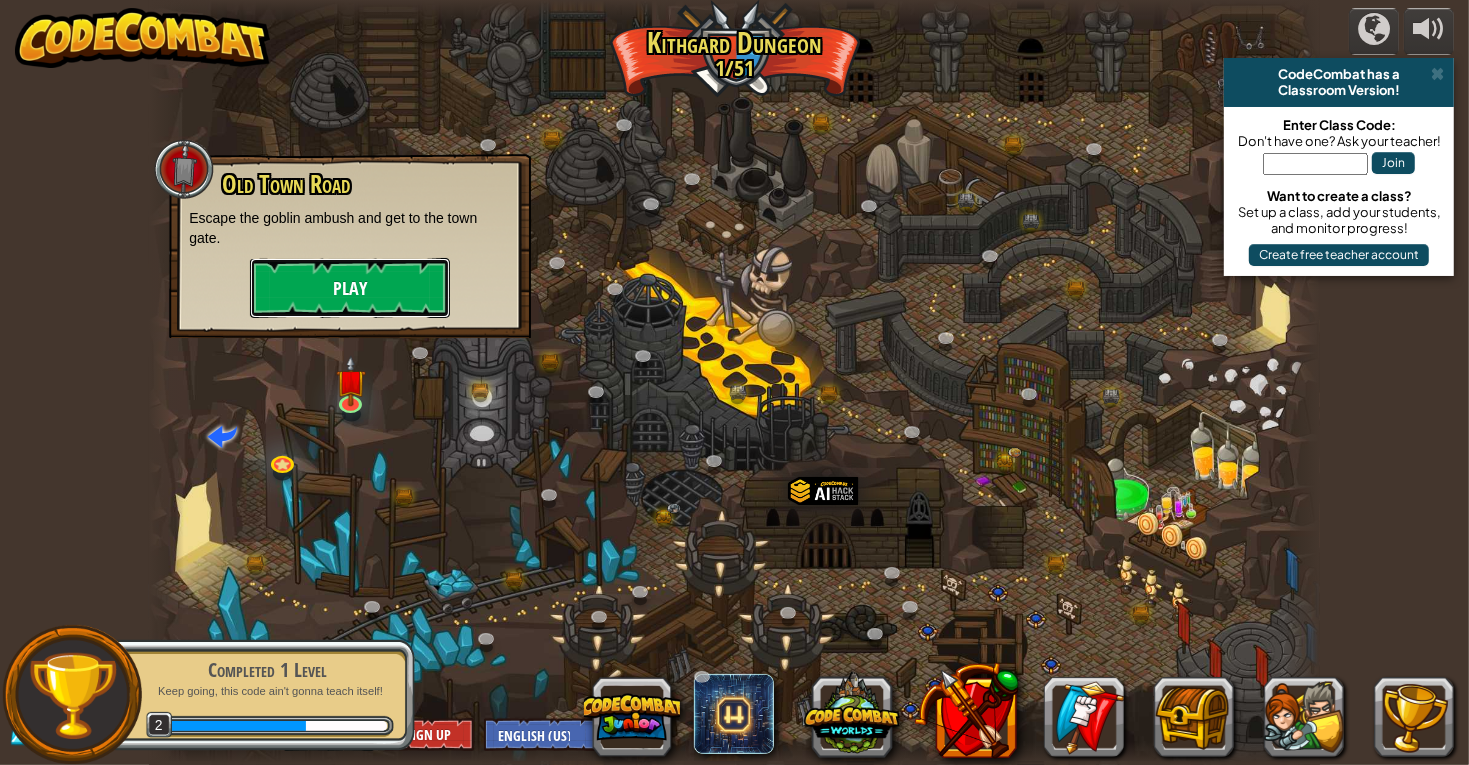 click on "Play" at bounding box center [350, 288] 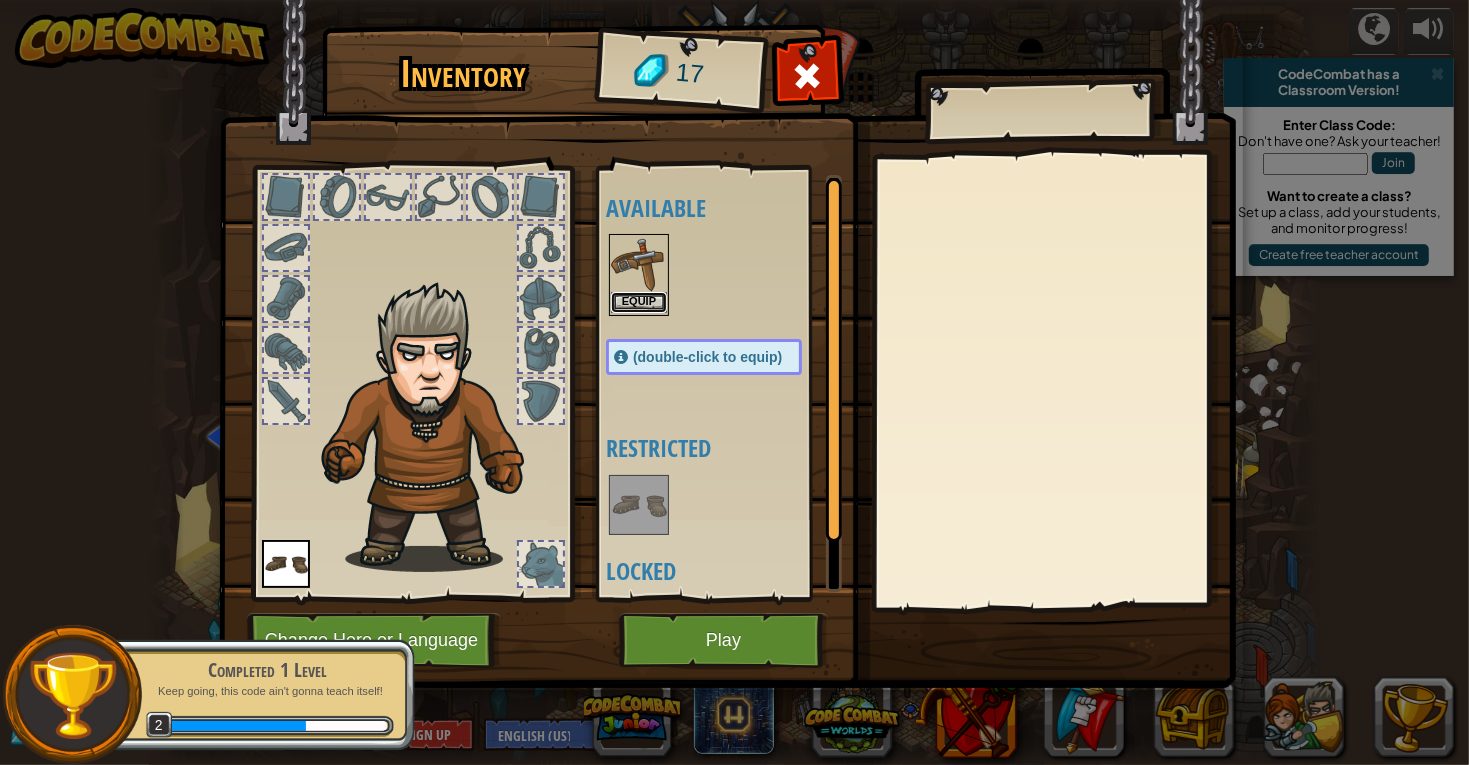 click on "Equip" at bounding box center (639, 302) 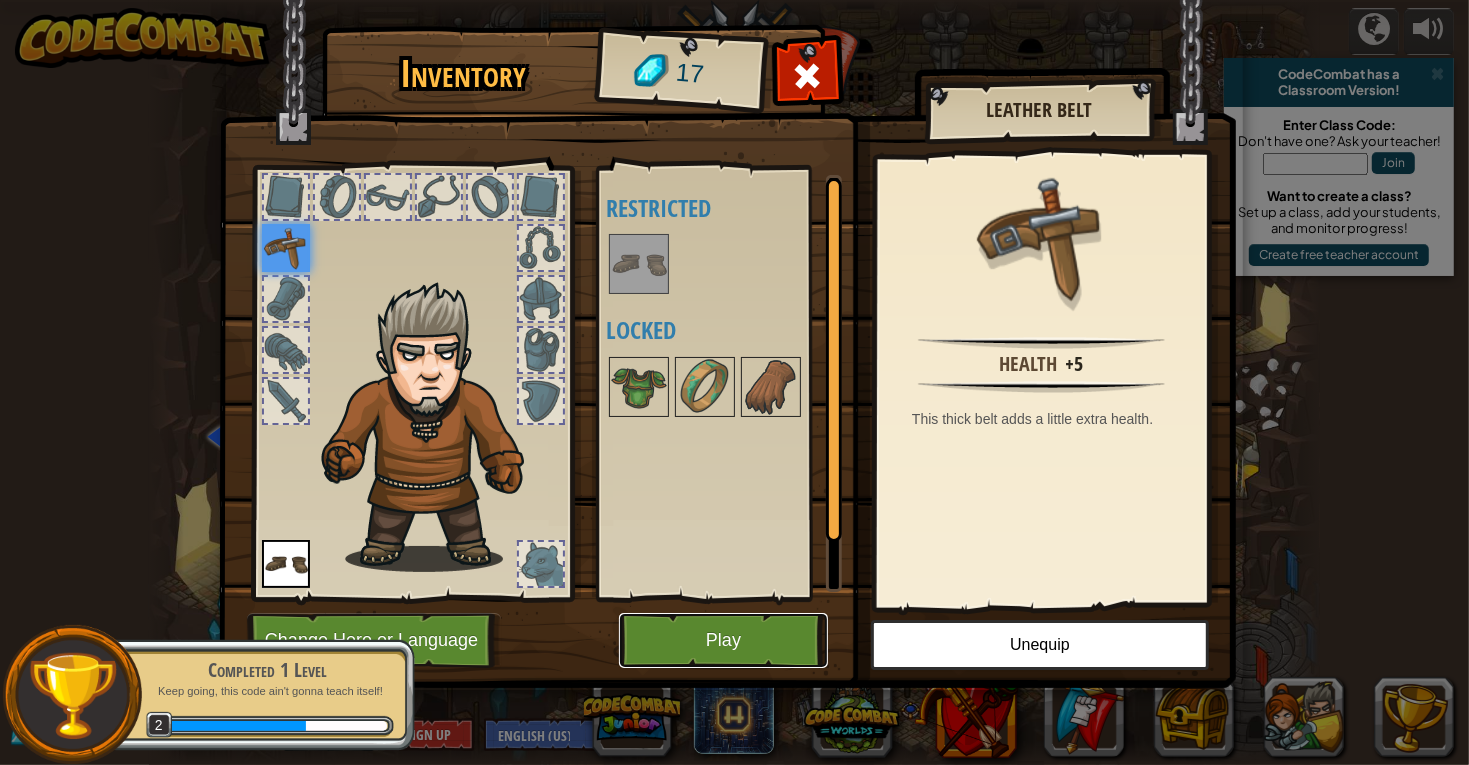 click on "Play" at bounding box center (723, 640) 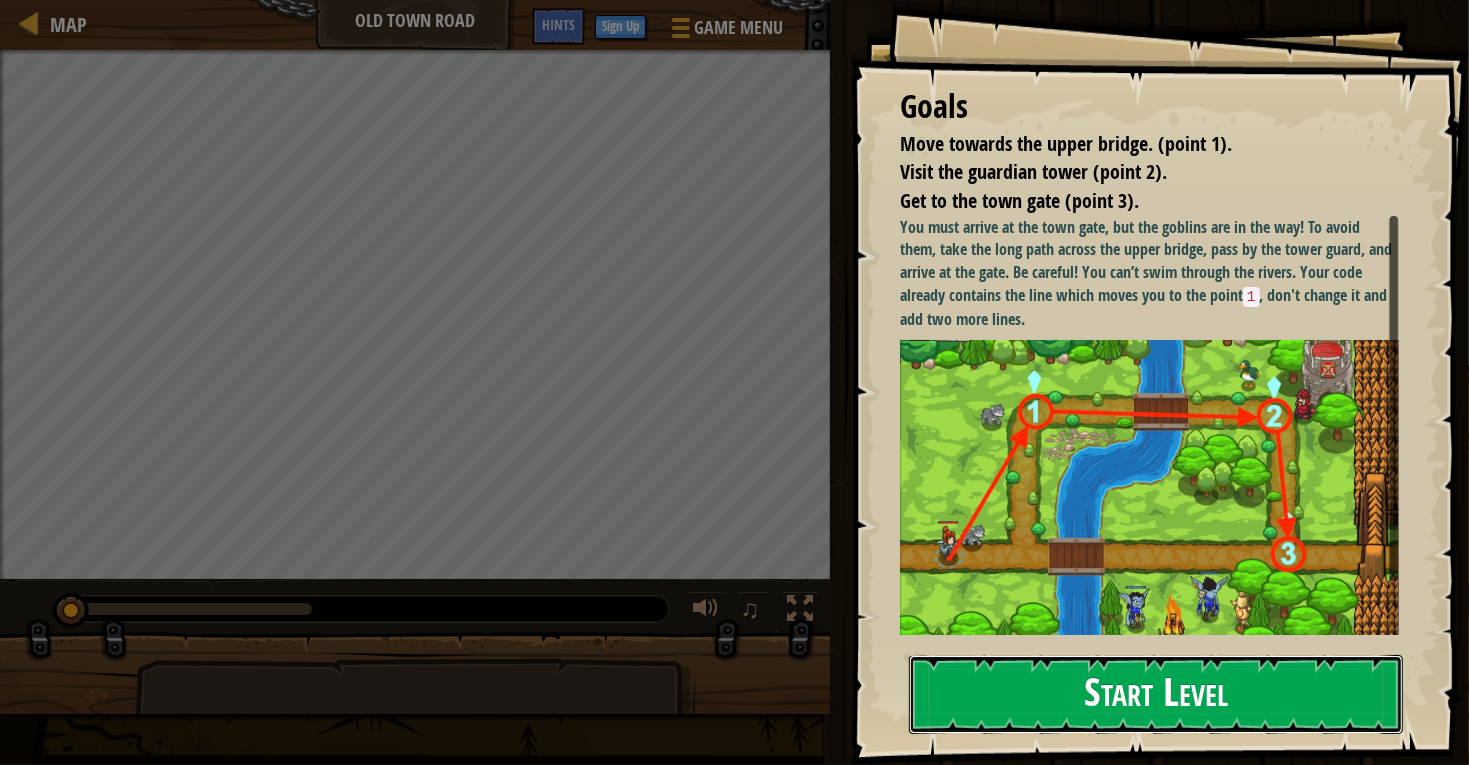 click on "Start Level" at bounding box center [1156, 694] 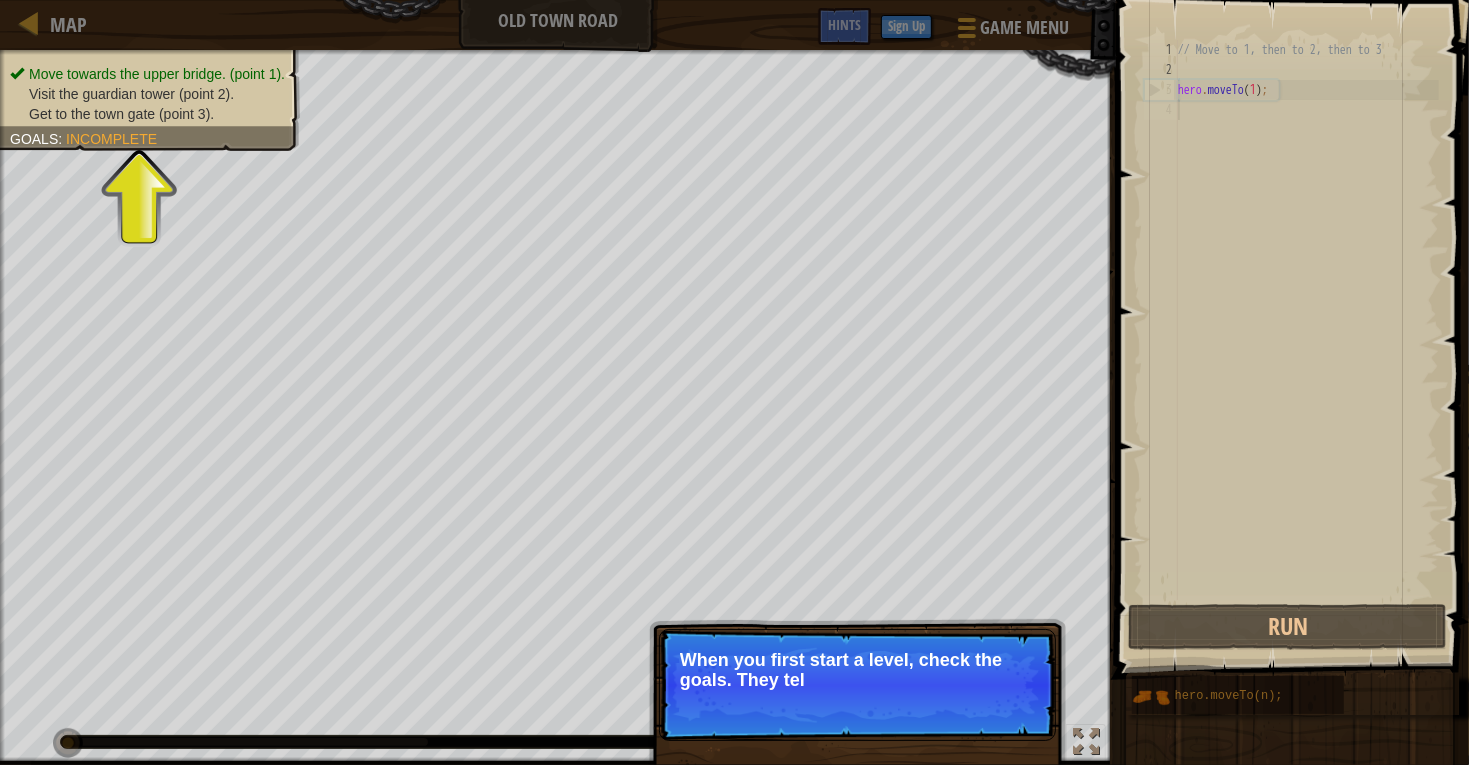 click on "When you first start a level, check the goals. They tel" at bounding box center (857, 670) 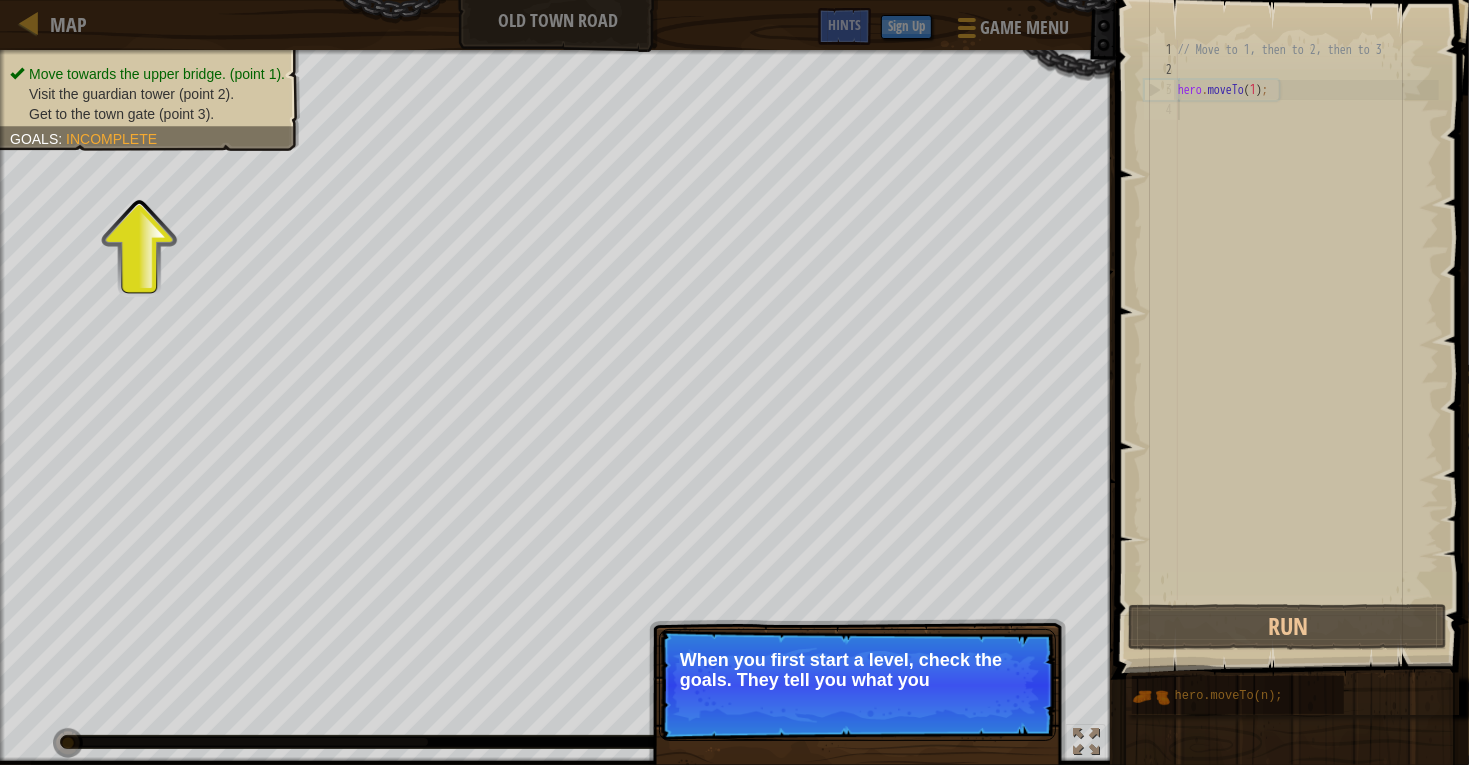 click on "When you first start a level, check the goals. They tell you what you" at bounding box center [857, 670] 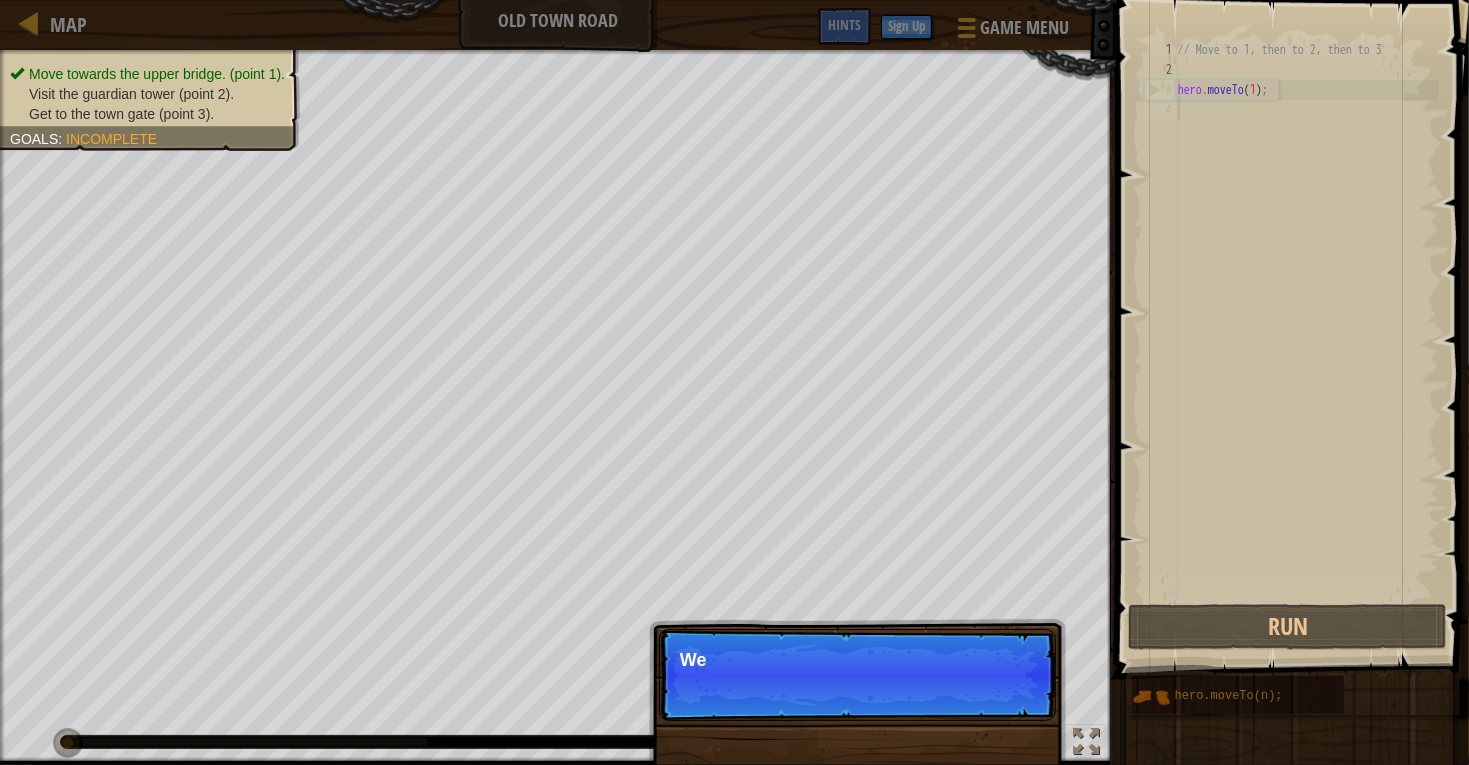 scroll, scrollTop: 9, scrollLeft: 0, axis: vertical 